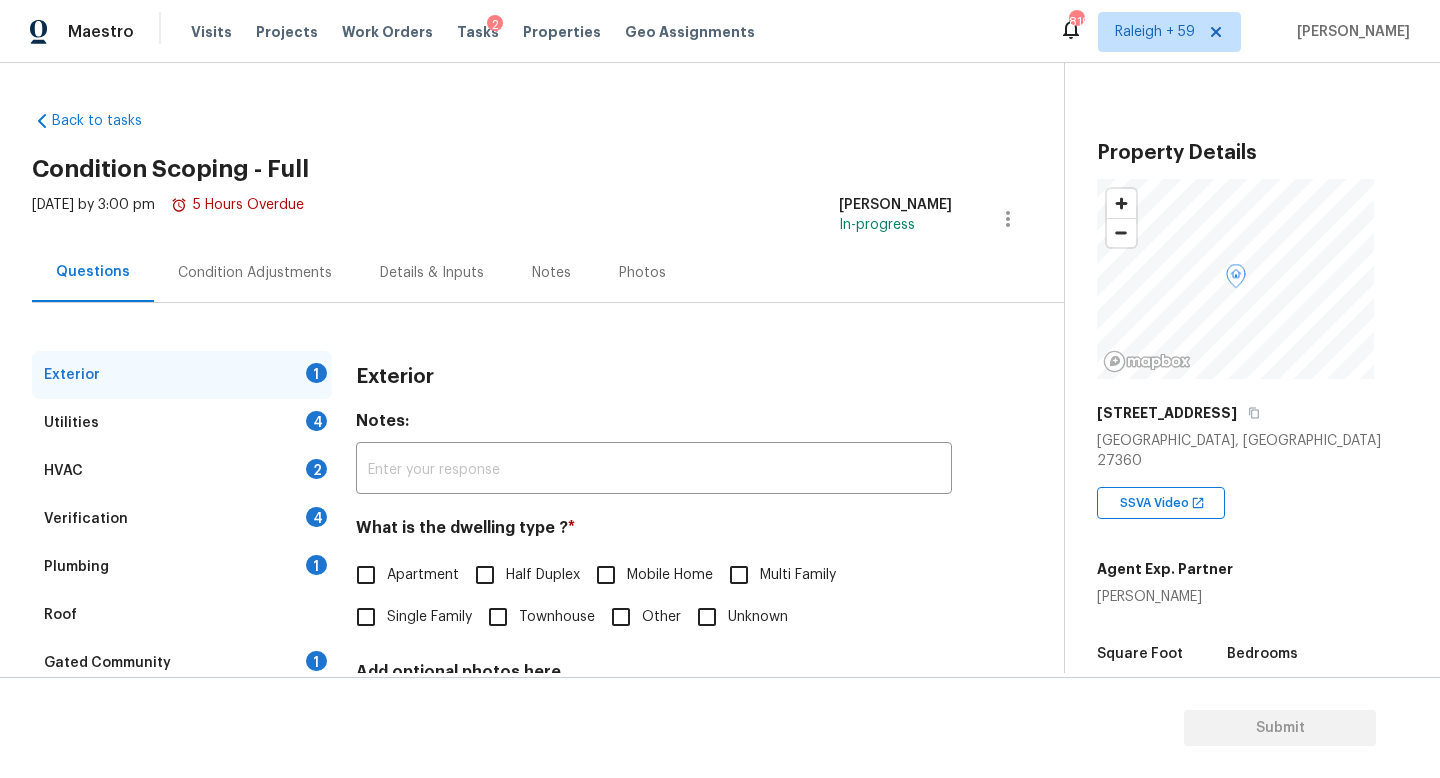 scroll, scrollTop: 0, scrollLeft: 0, axis: both 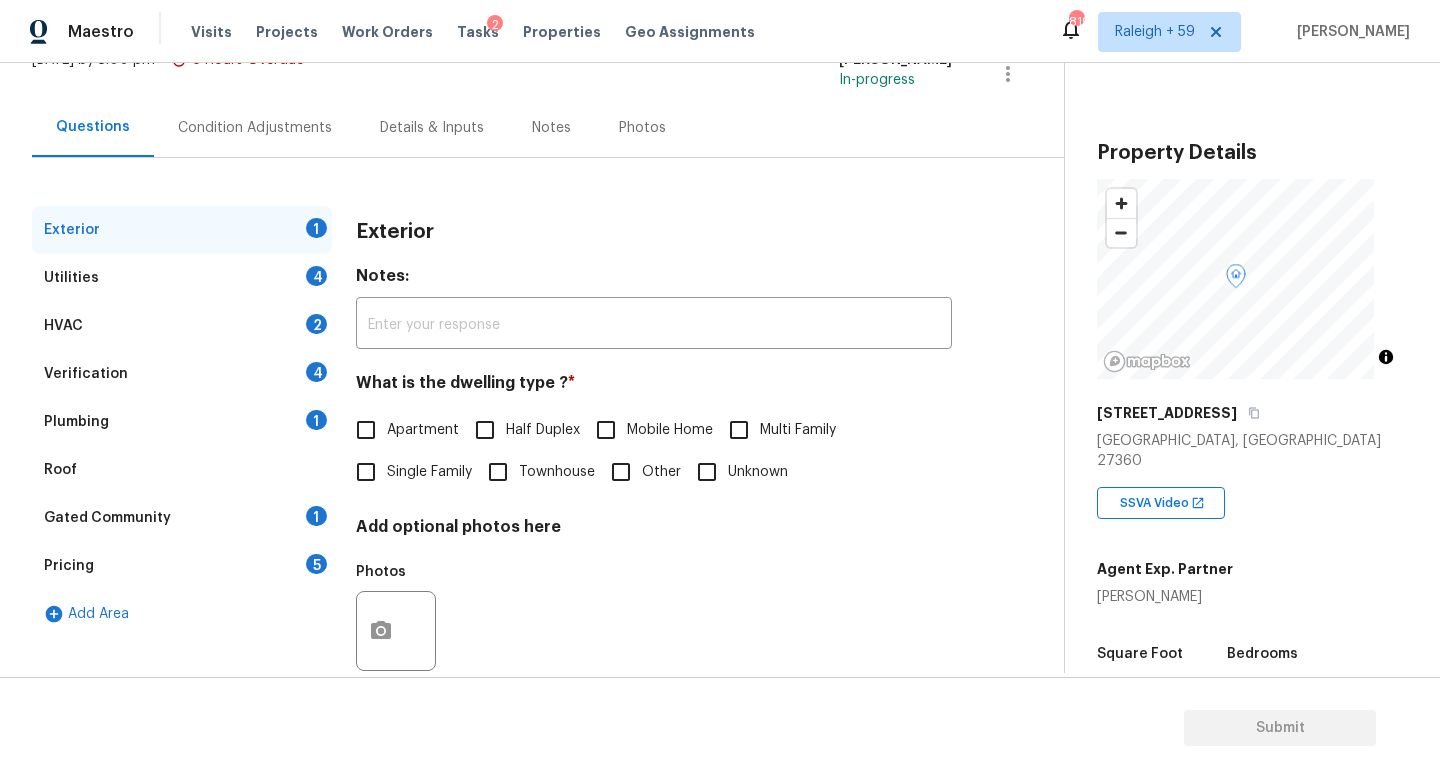 click on "Single Family" at bounding box center [408, 472] 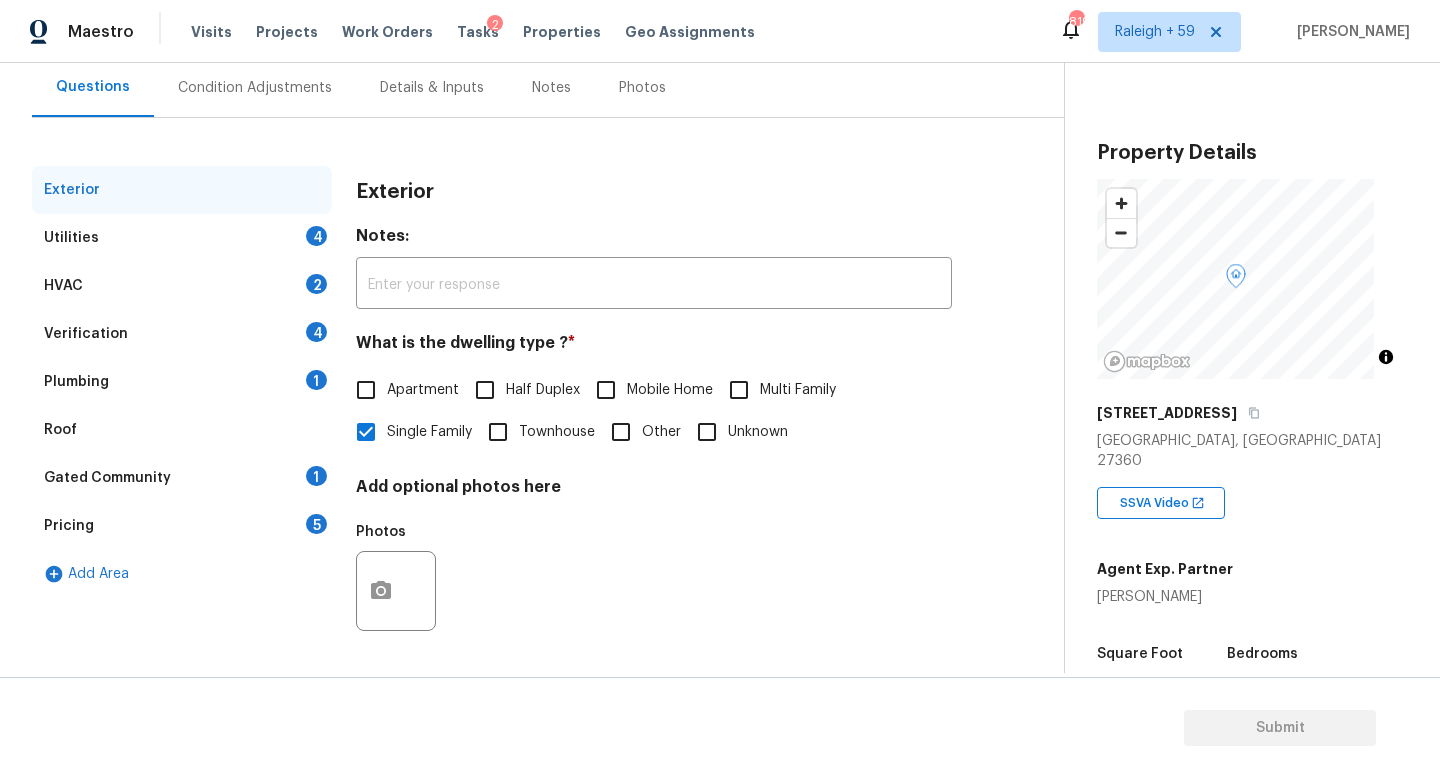 click on "Plumbing 1" at bounding box center [182, 382] 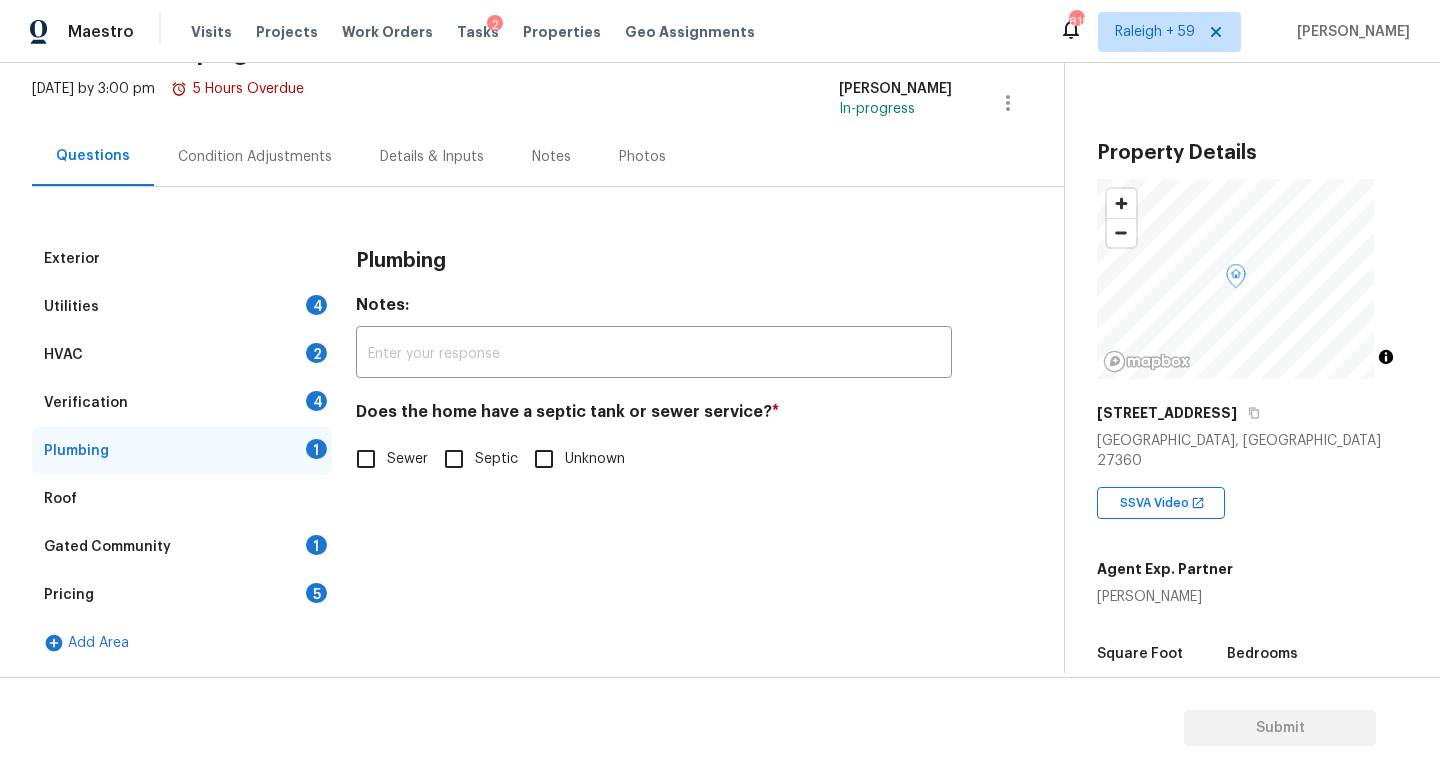scroll, scrollTop: 131, scrollLeft: 0, axis: vertical 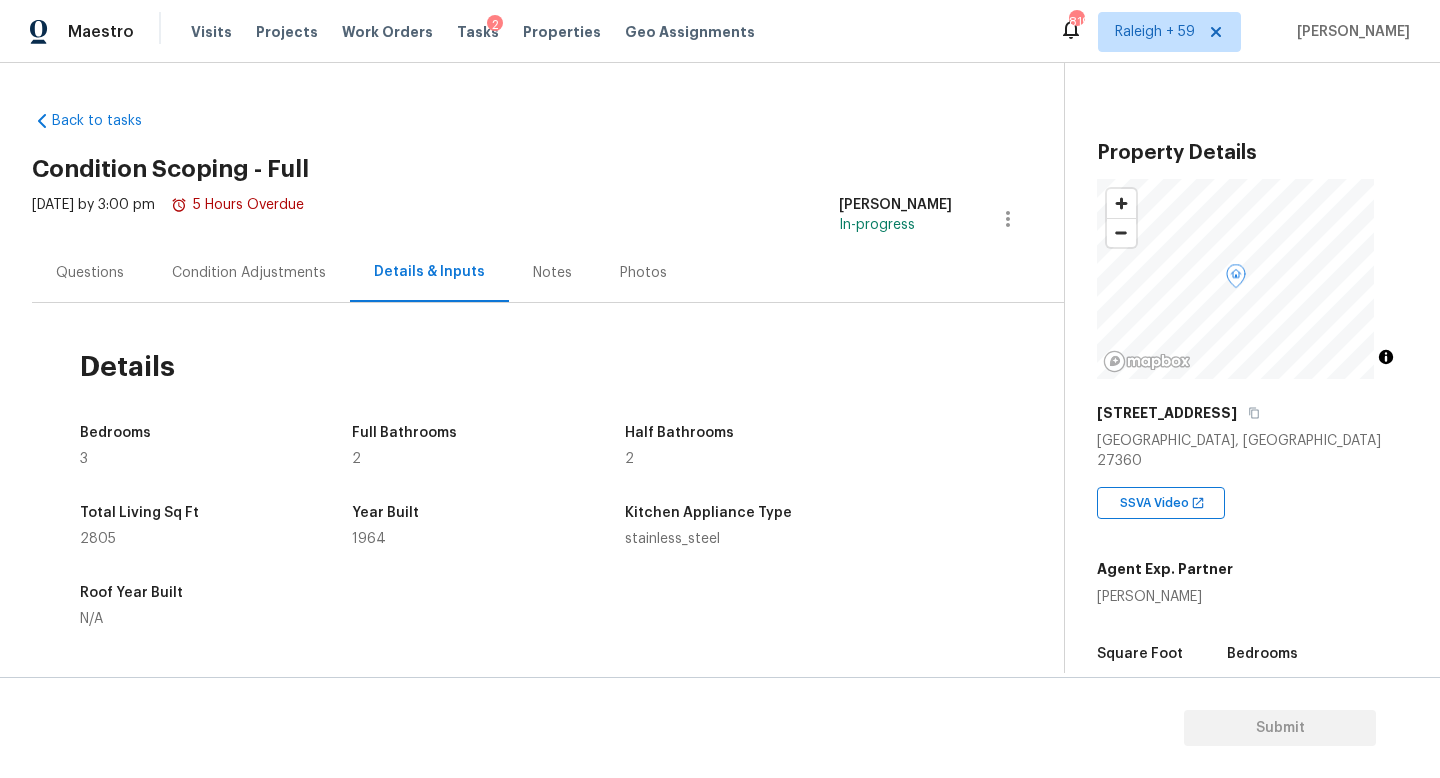 click on "Questions" at bounding box center (90, 272) 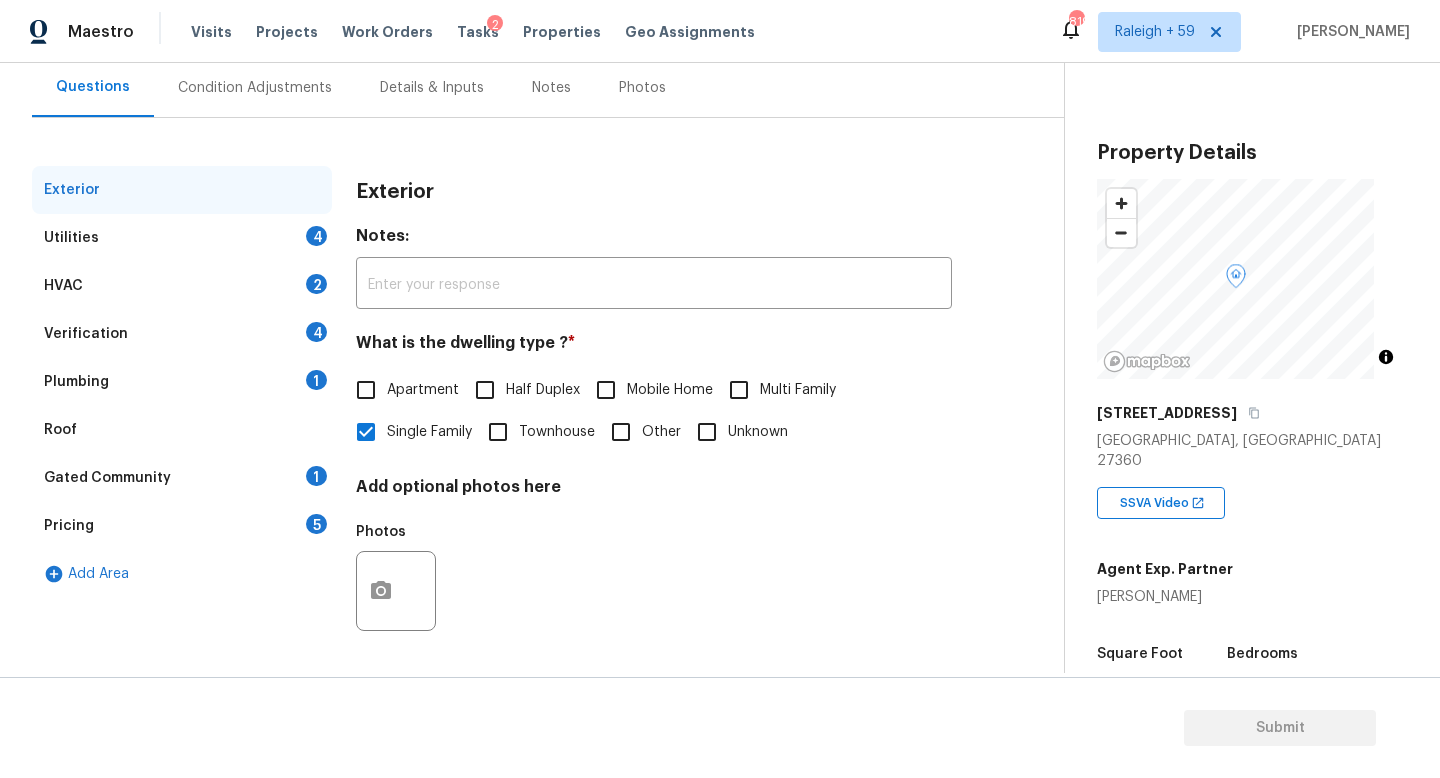 click on "Plumbing 1" at bounding box center [182, 382] 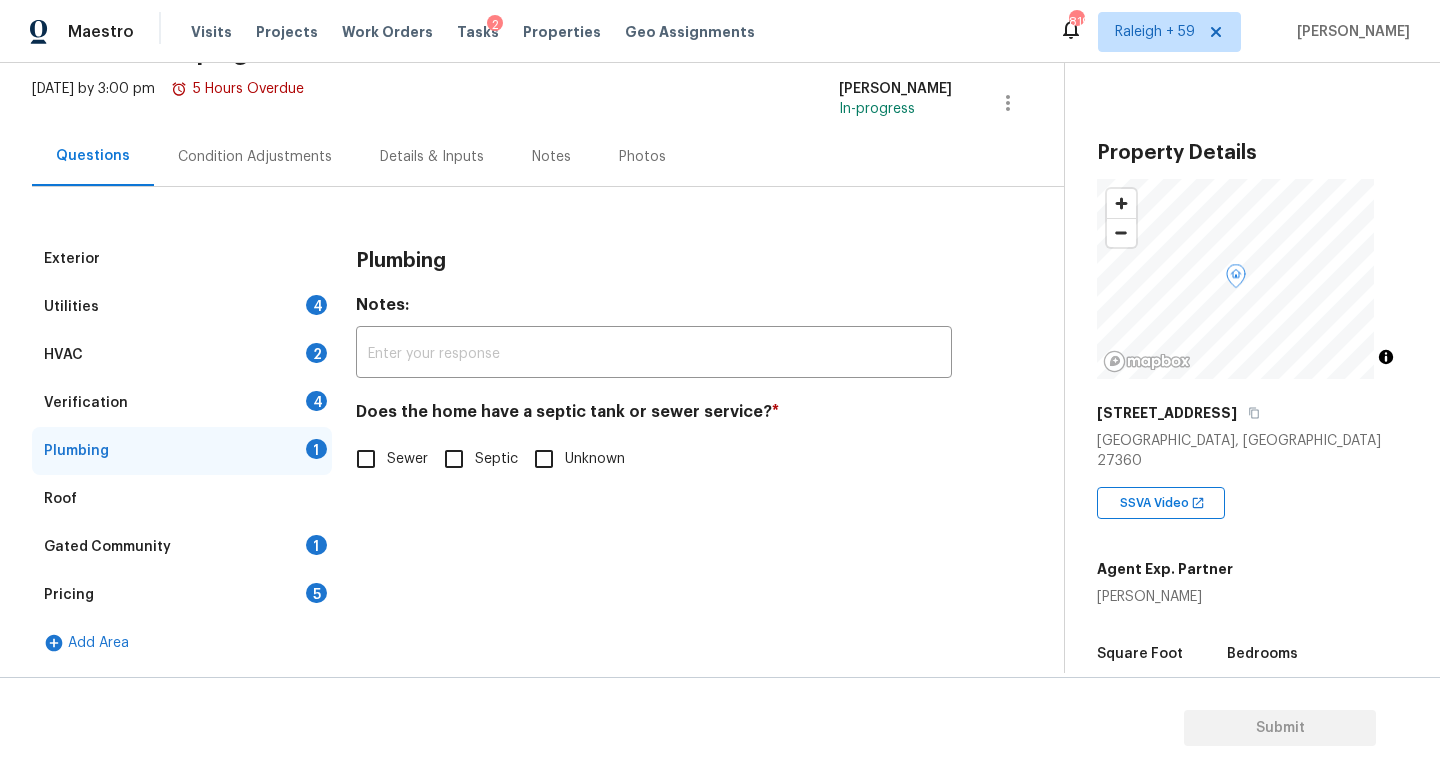 scroll, scrollTop: 131, scrollLeft: 0, axis: vertical 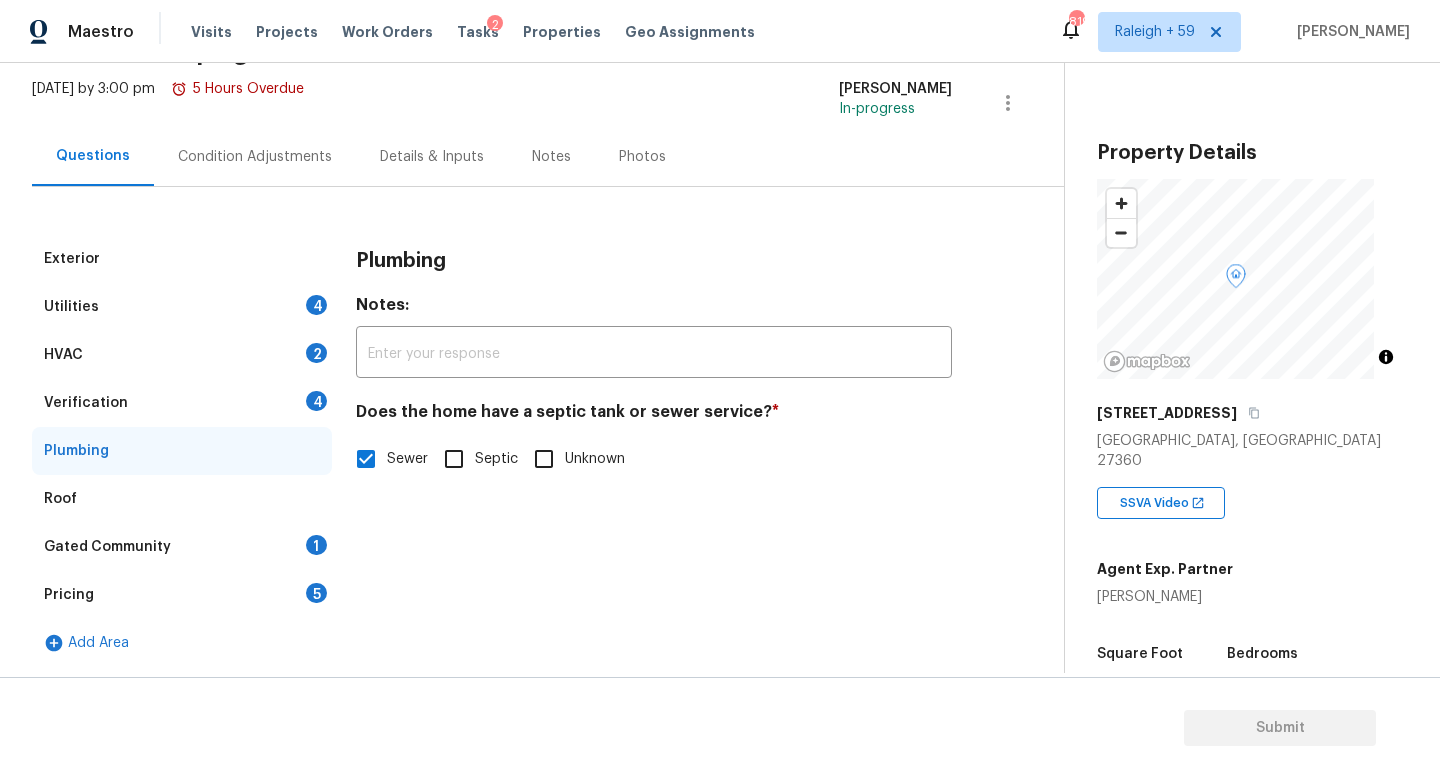 click on "Gated Community 1" at bounding box center (182, 547) 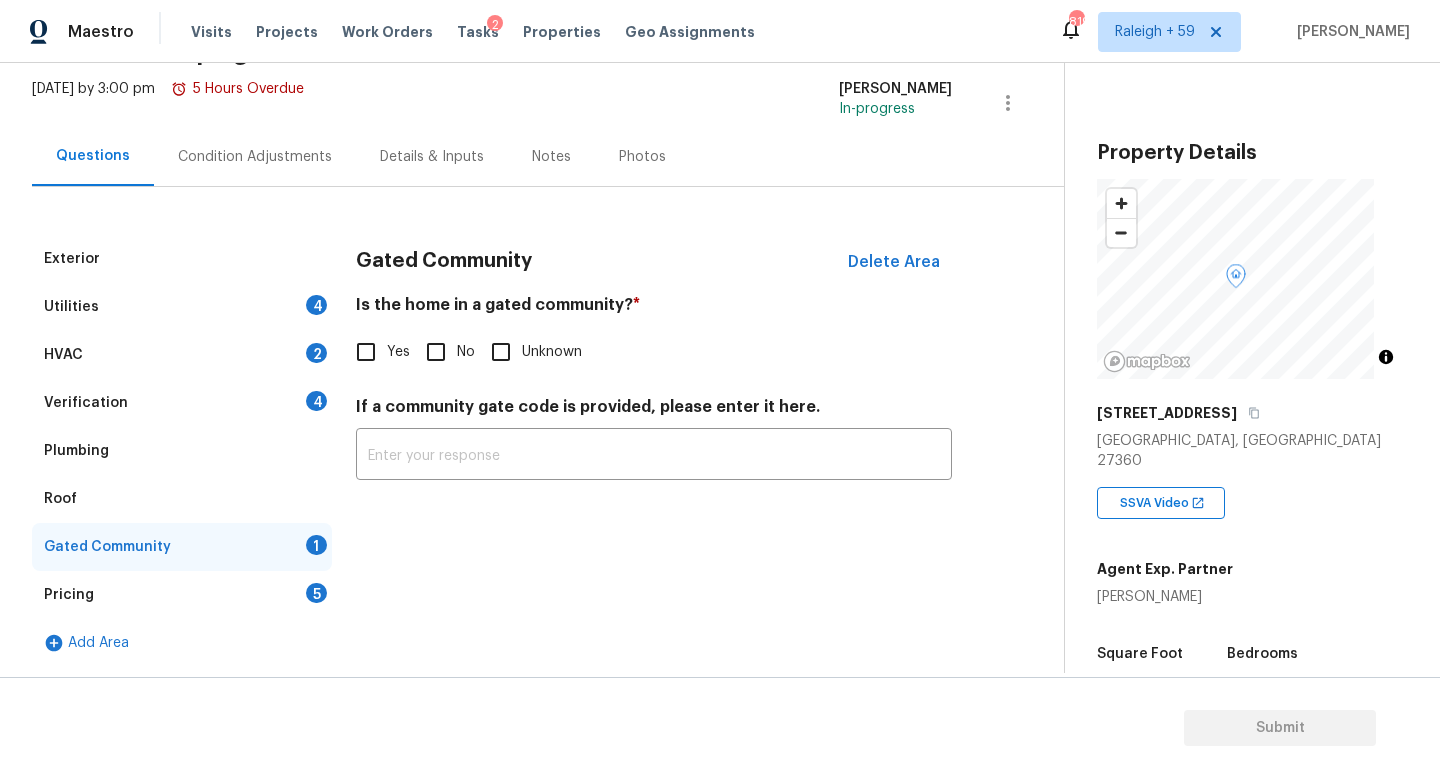 click on "No" at bounding box center [436, 352] 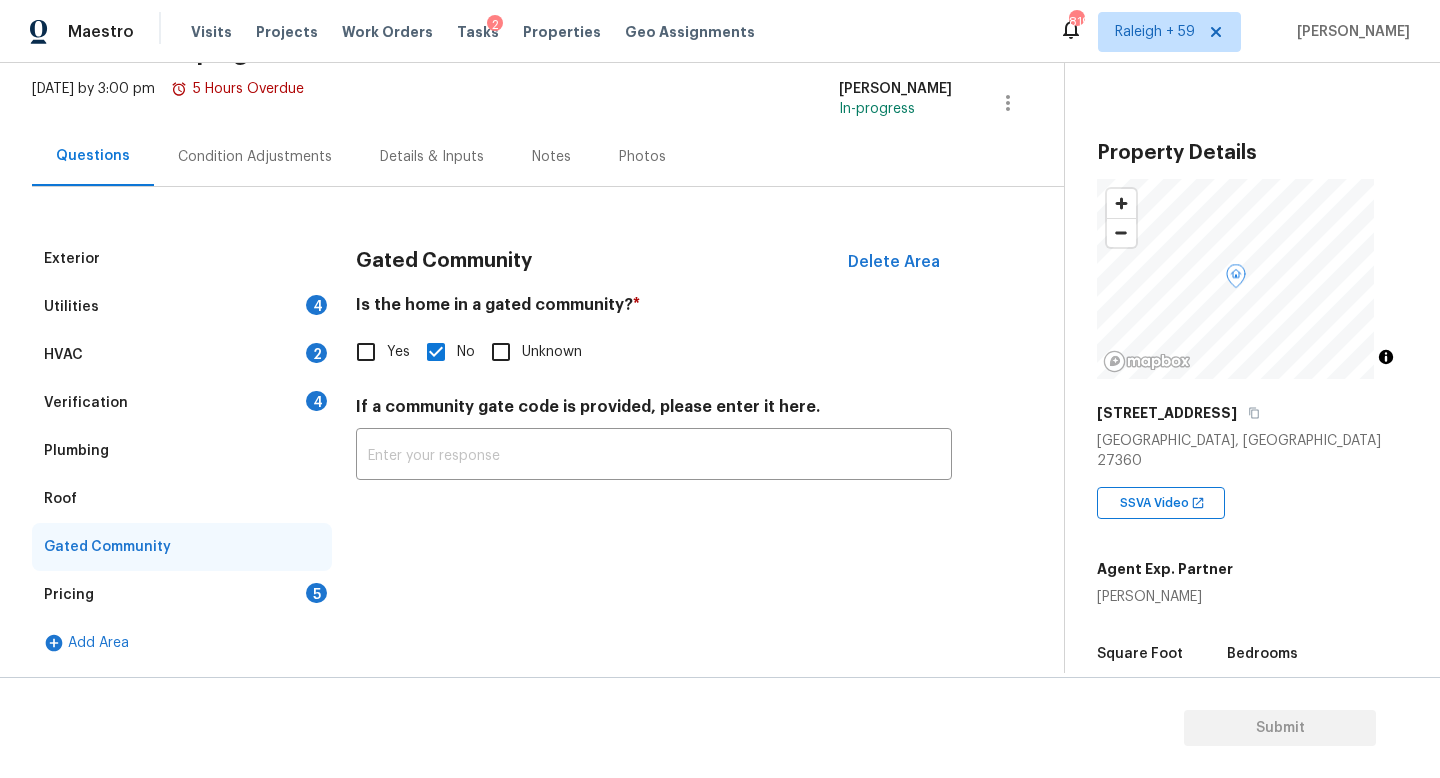 click on "Verification 4" at bounding box center [182, 403] 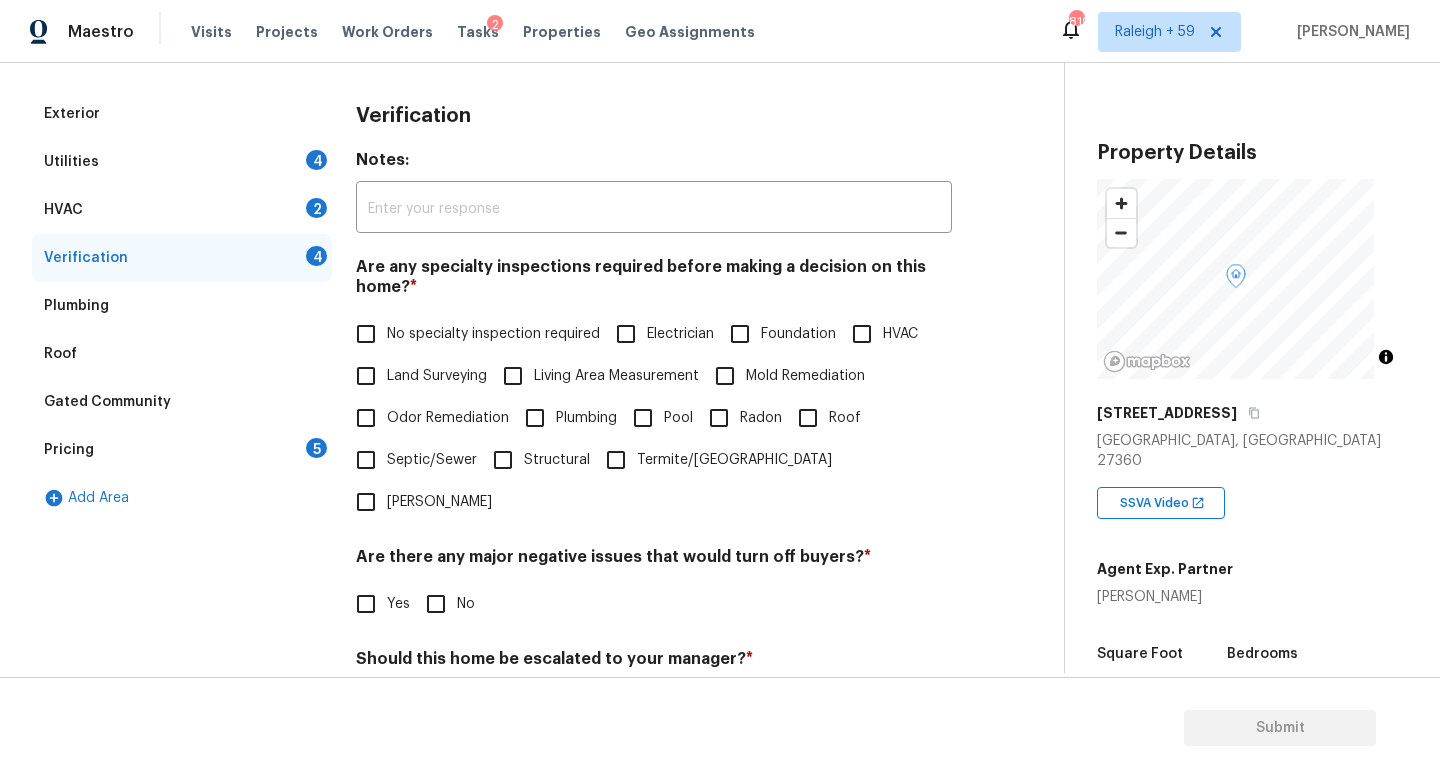 scroll, scrollTop: 302, scrollLeft: 0, axis: vertical 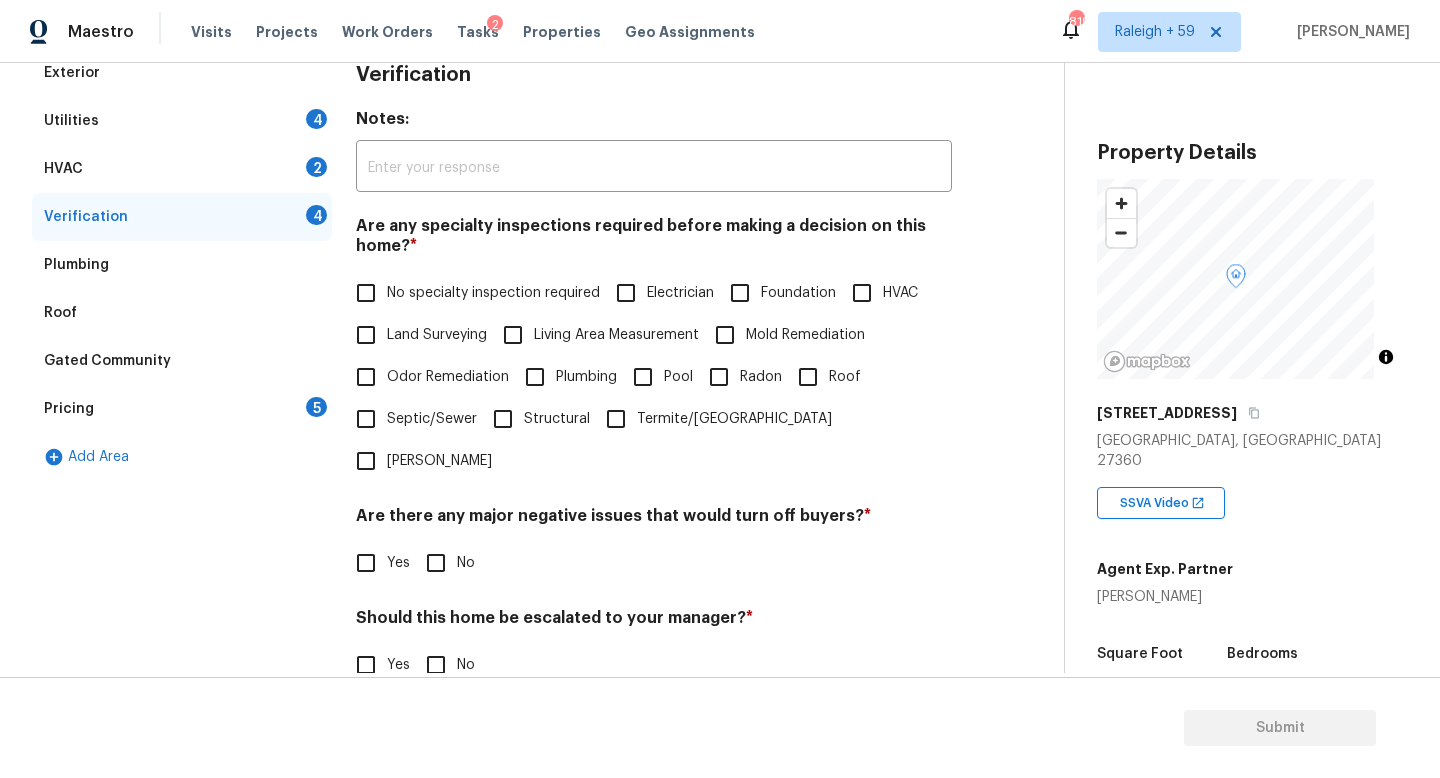click on "No specialty inspection required" at bounding box center (493, 293) 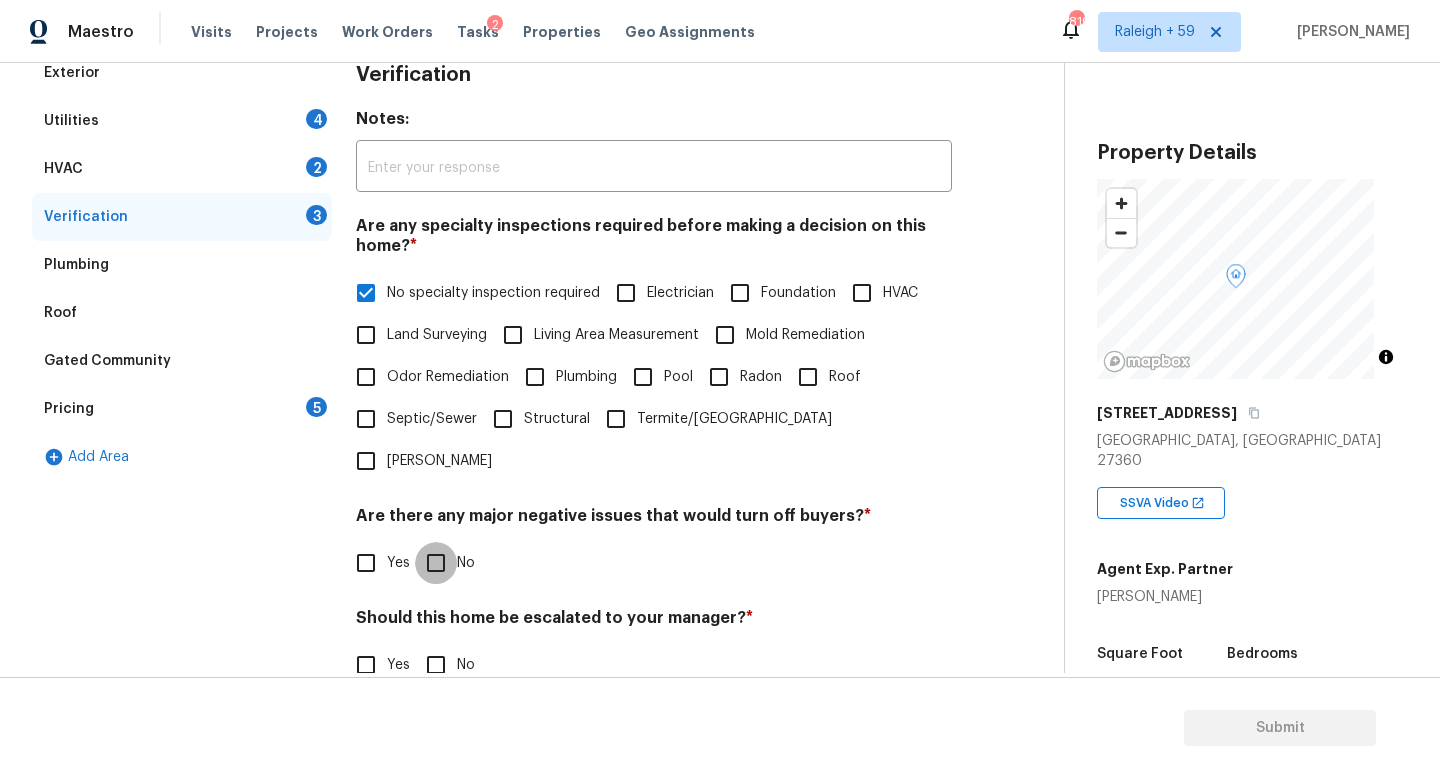 click on "No" at bounding box center [436, 563] 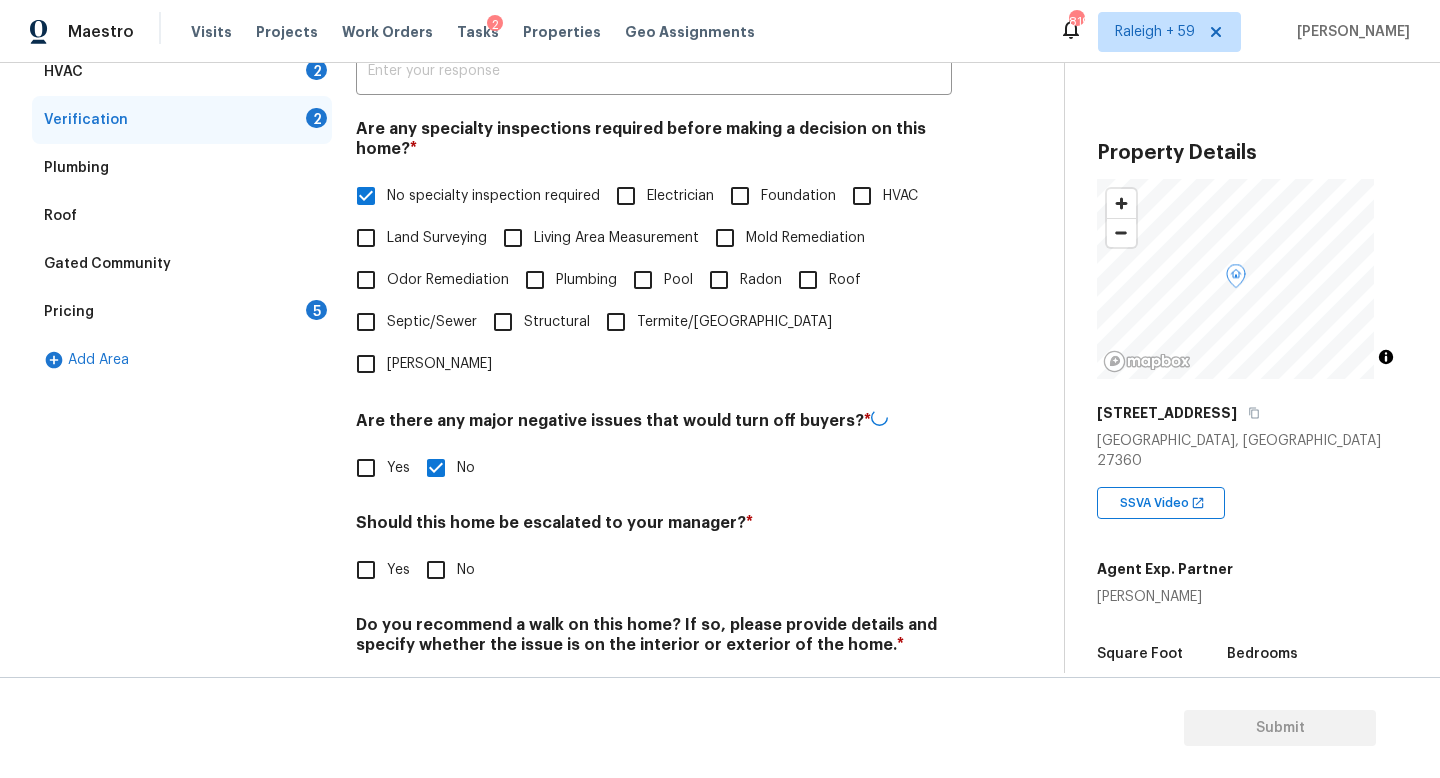 scroll, scrollTop: 482, scrollLeft: 0, axis: vertical 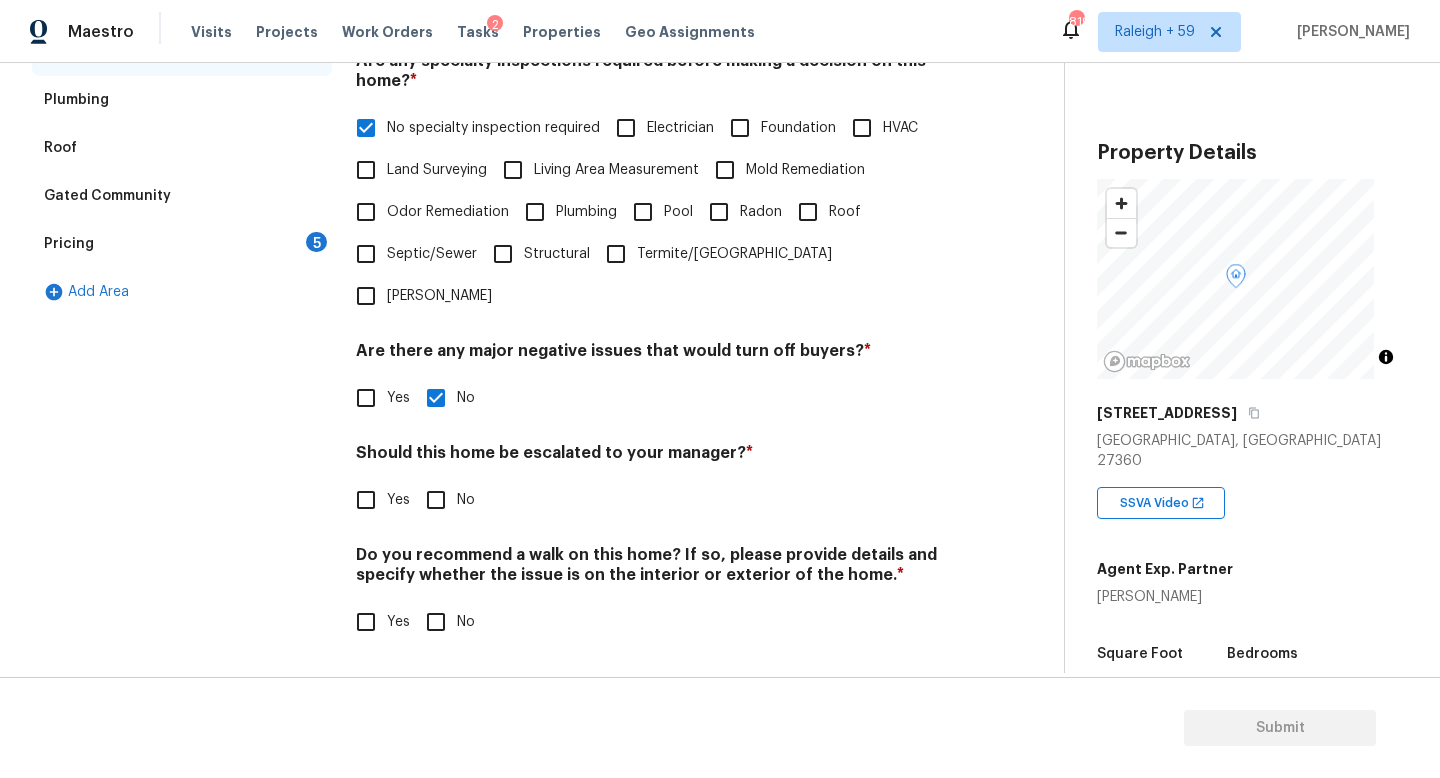 click on "Yes" at bounding box center [366, 500] 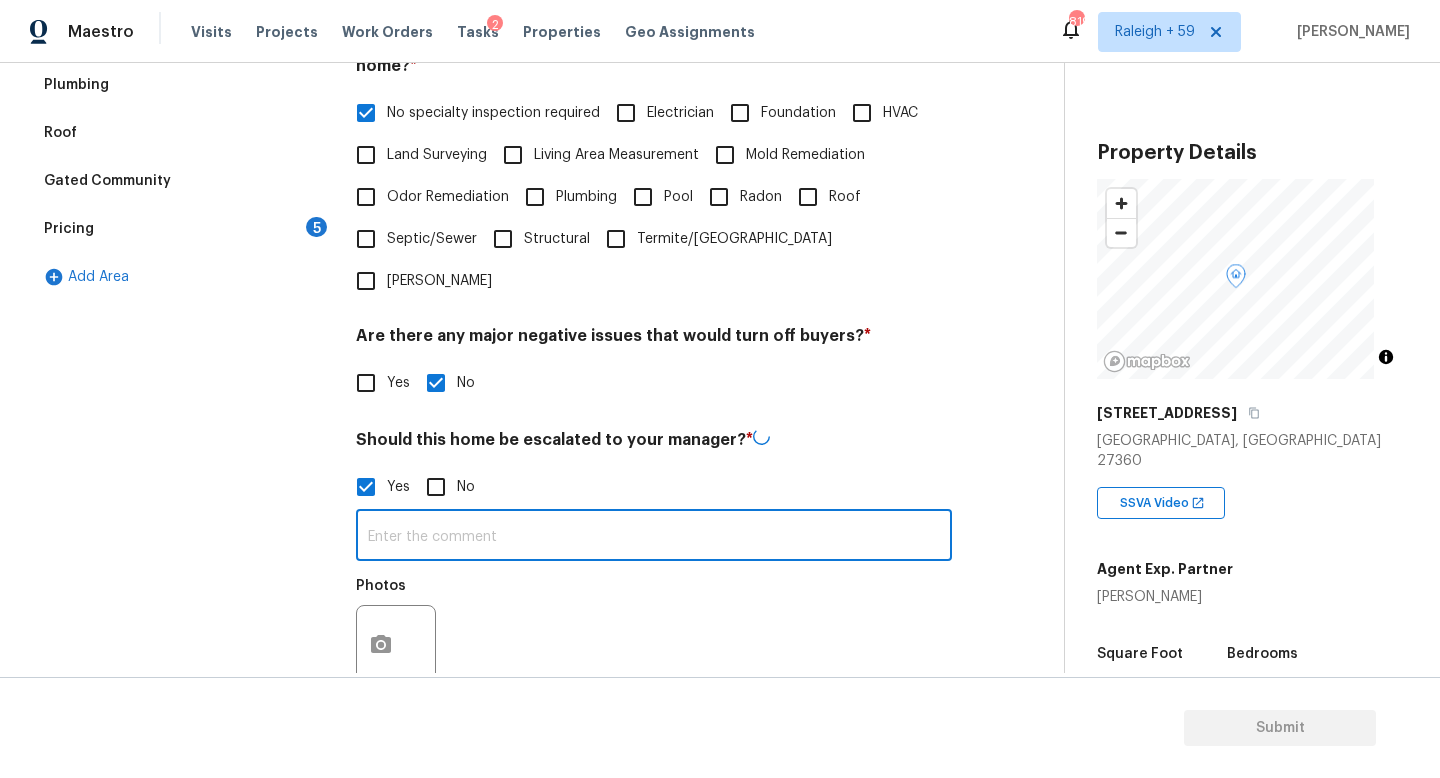 click at bounding box center (654, 537) 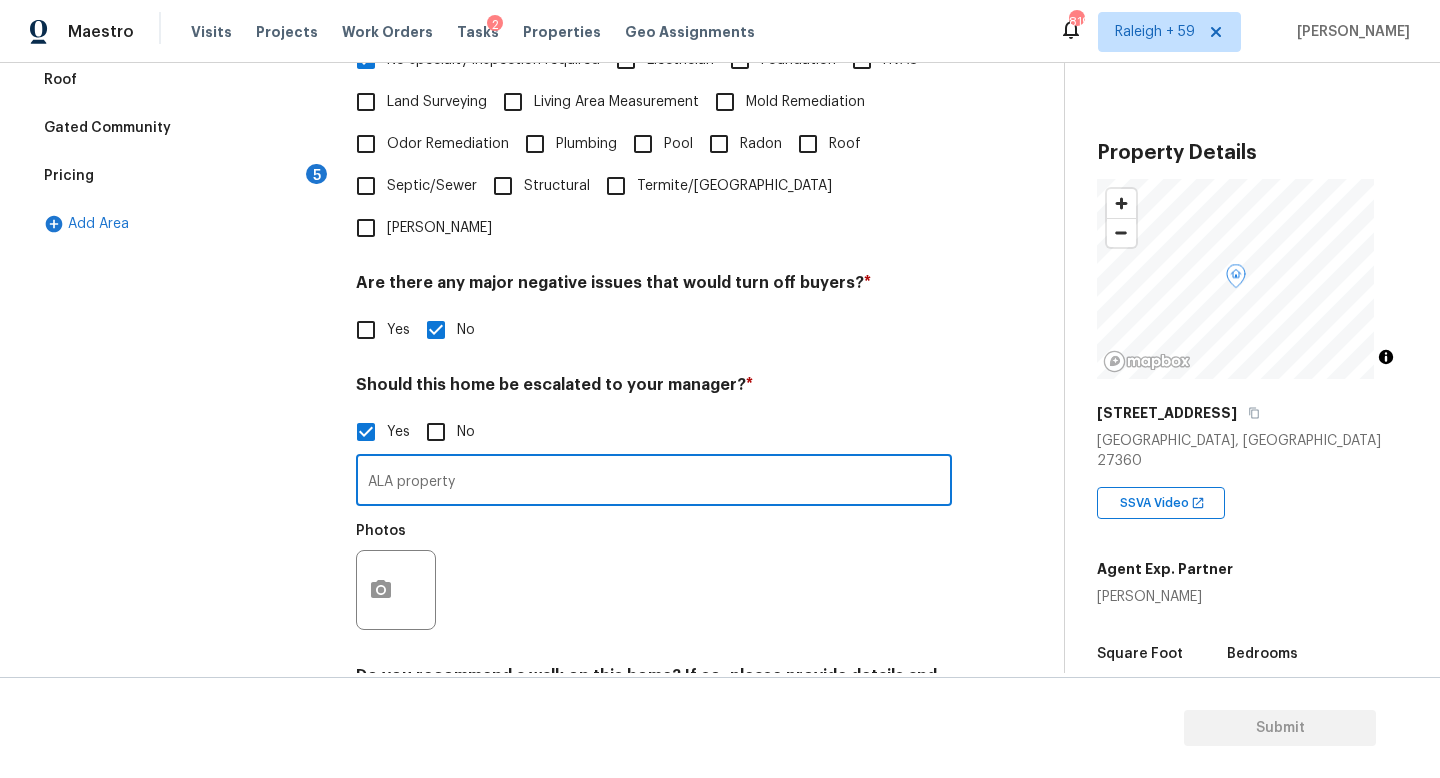 scroll, scrollTop: 672, scrollLeft: 0, axis: vertical 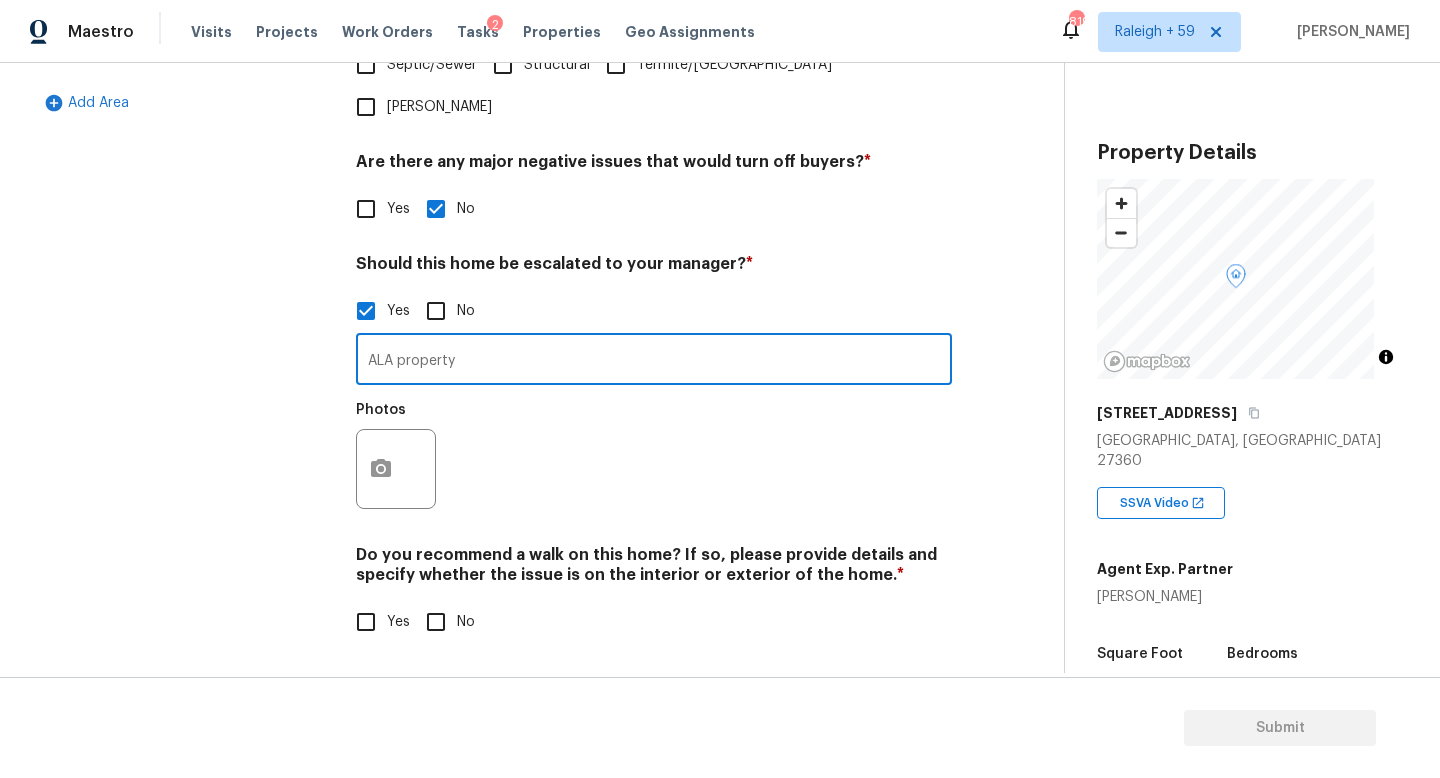 type on "ALA property" 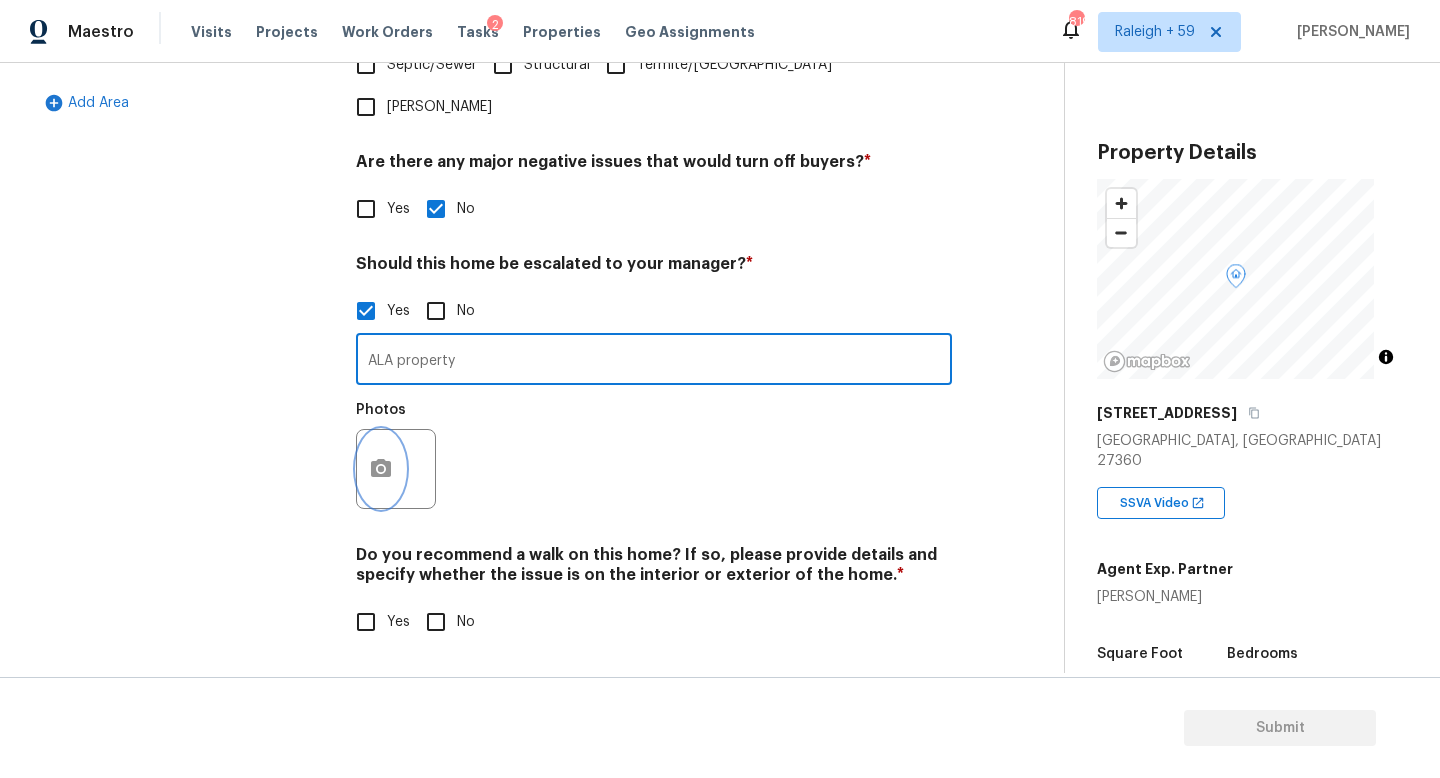 click at bounding box center [381, 469] 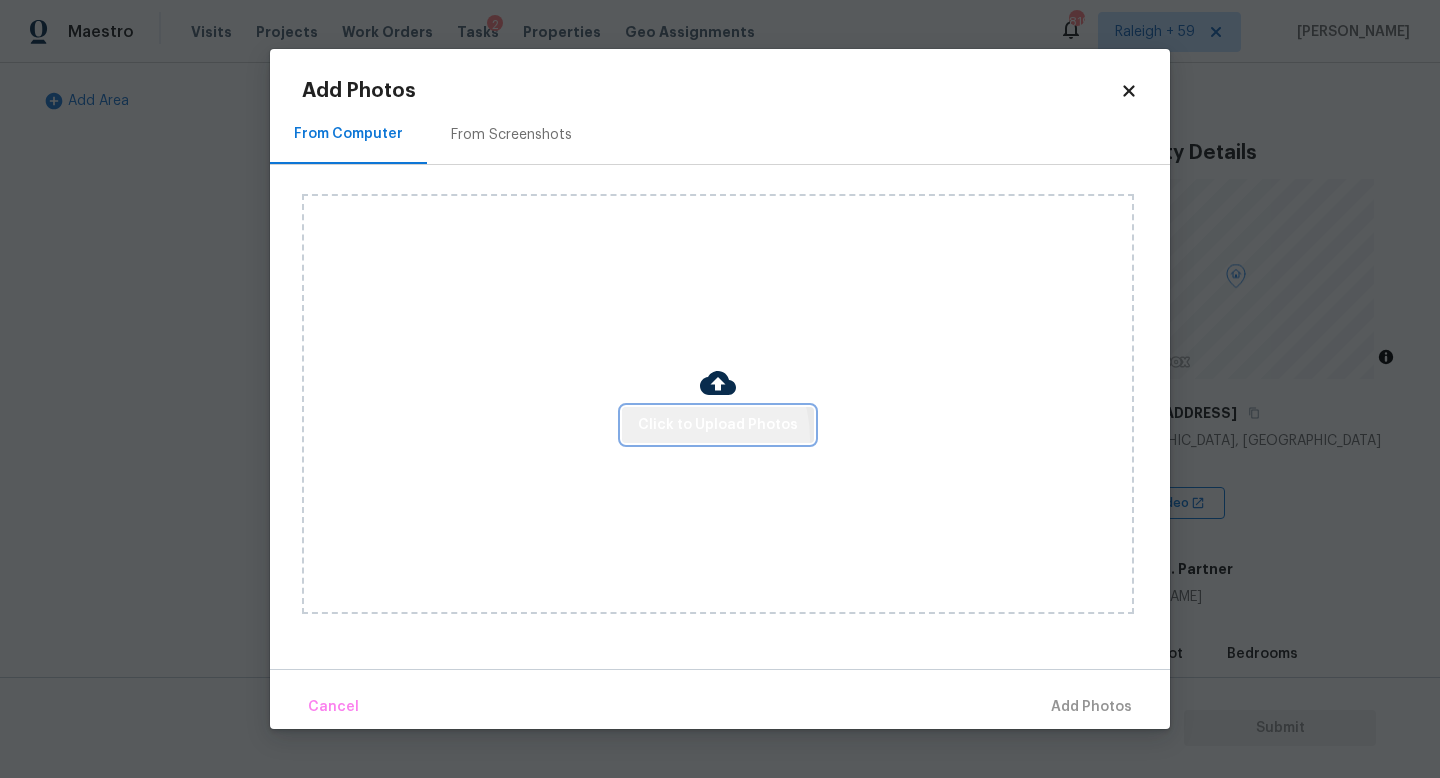 click on "Click to Upload Photos" at bounding box center (718, 425) 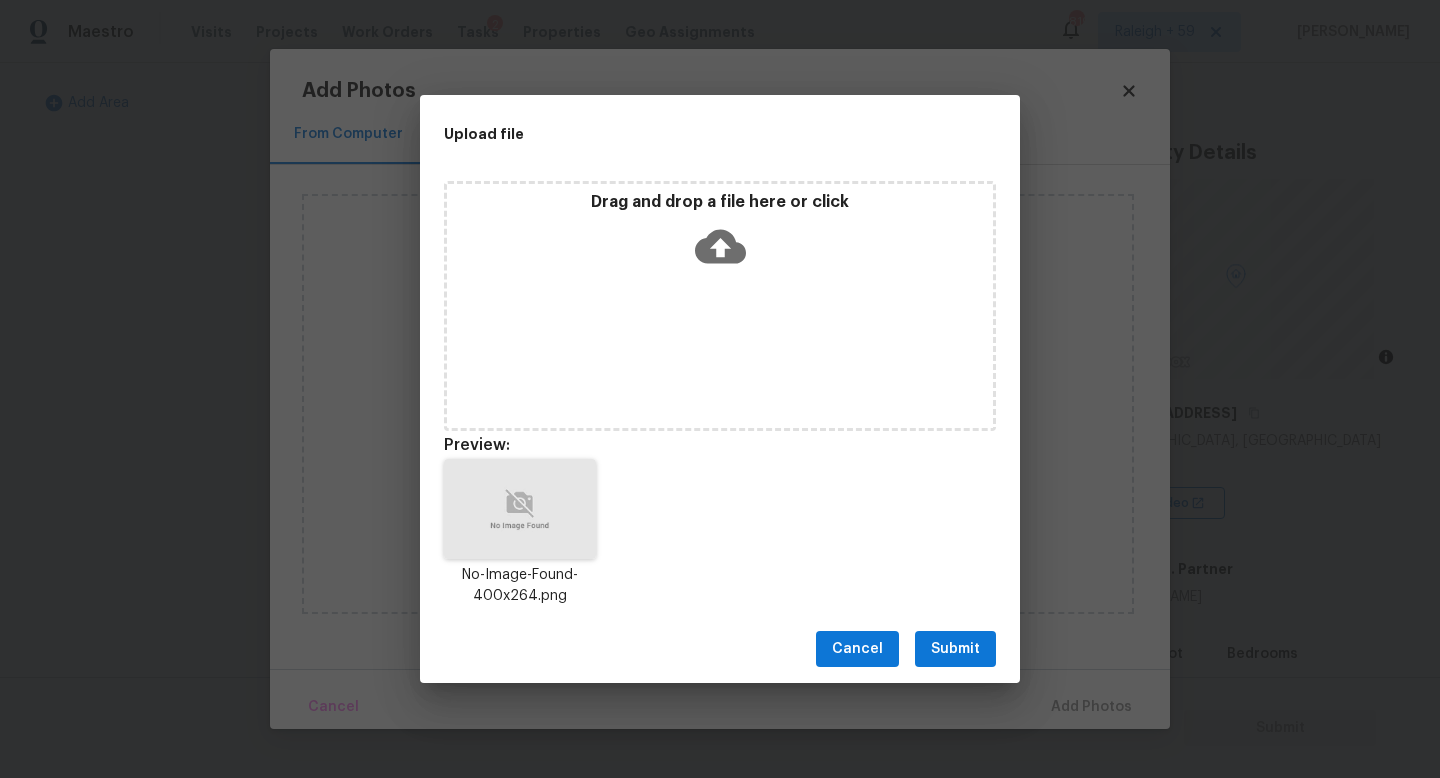 click on "Submit" at bounding box center [955, 649] 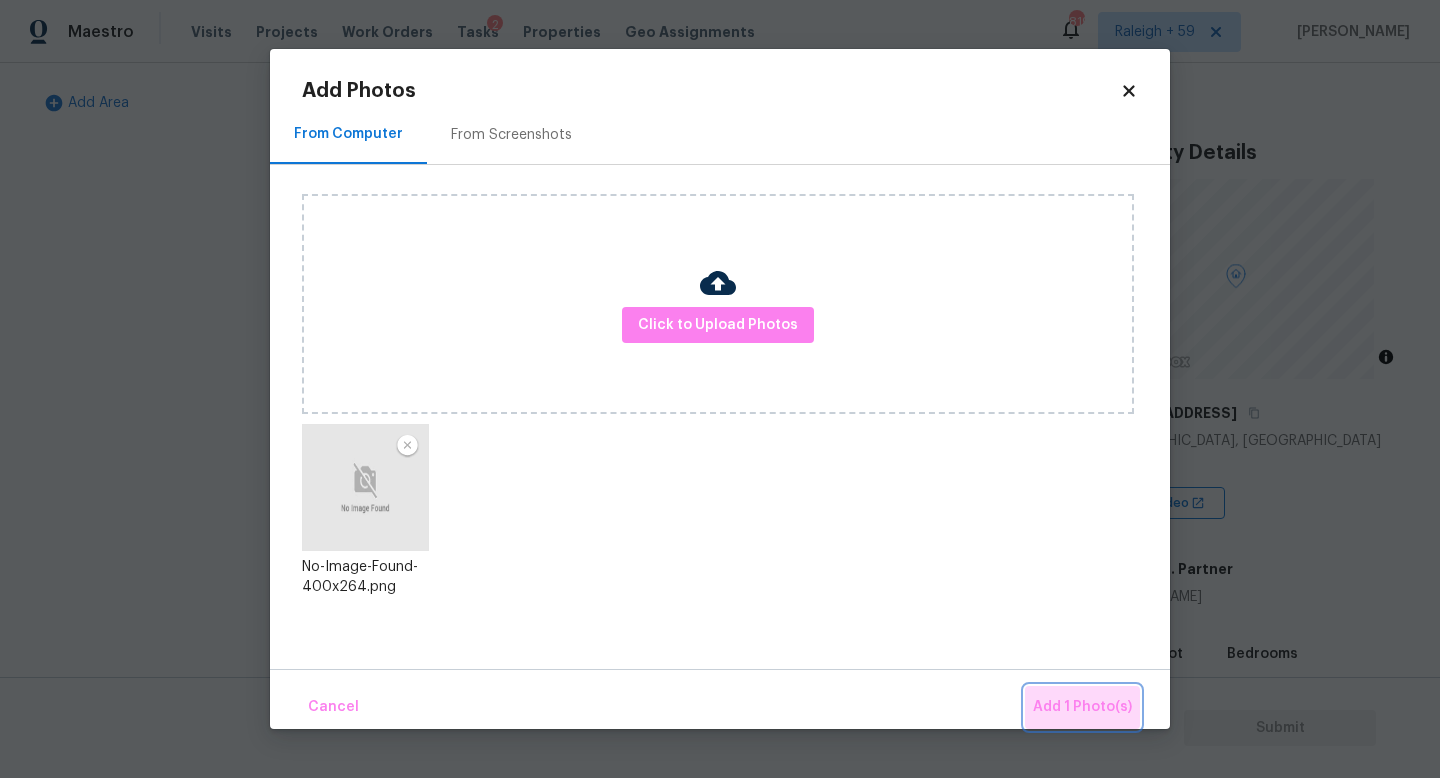 click on "Add 1 Photo(s)" at bounding box center (1082, 707) 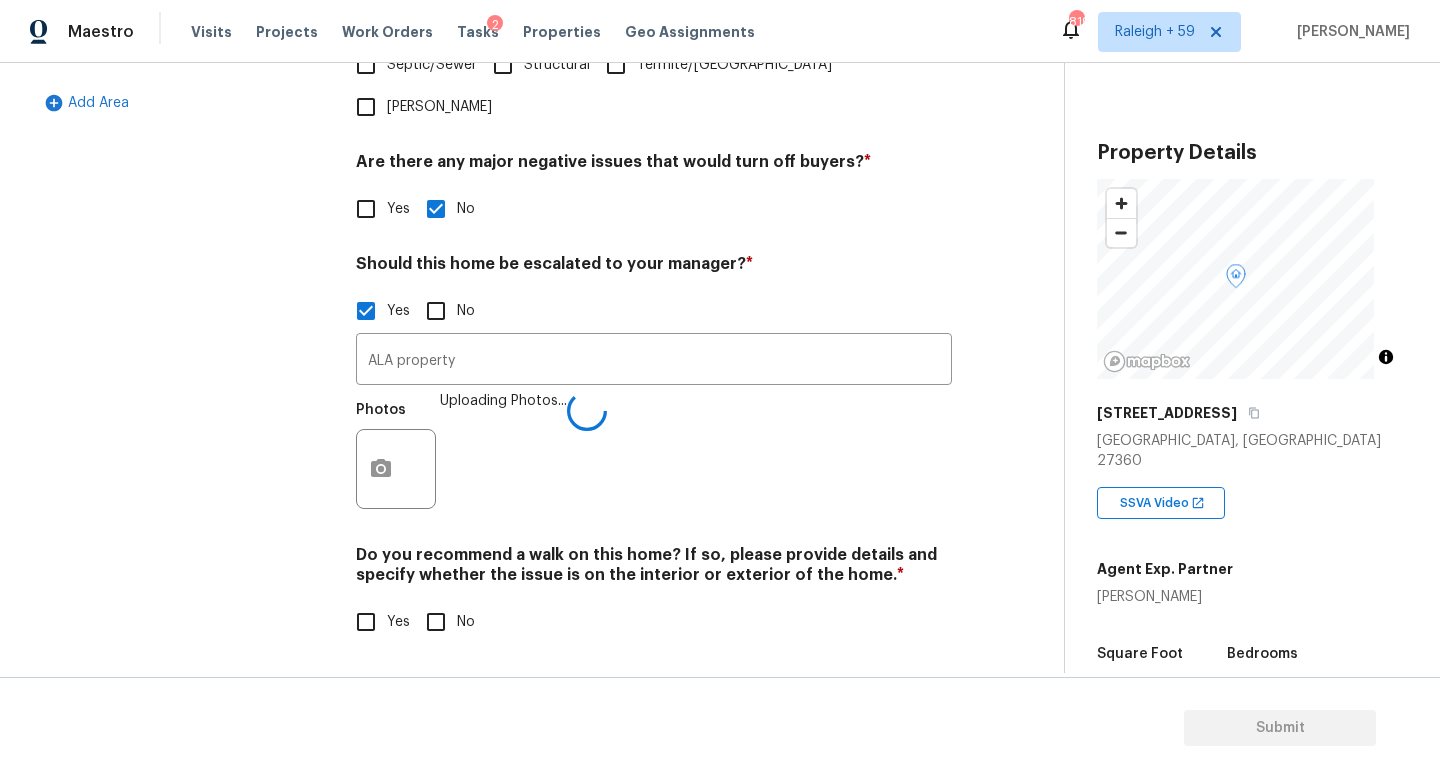 click on "No" at bounding box center [466, 622] 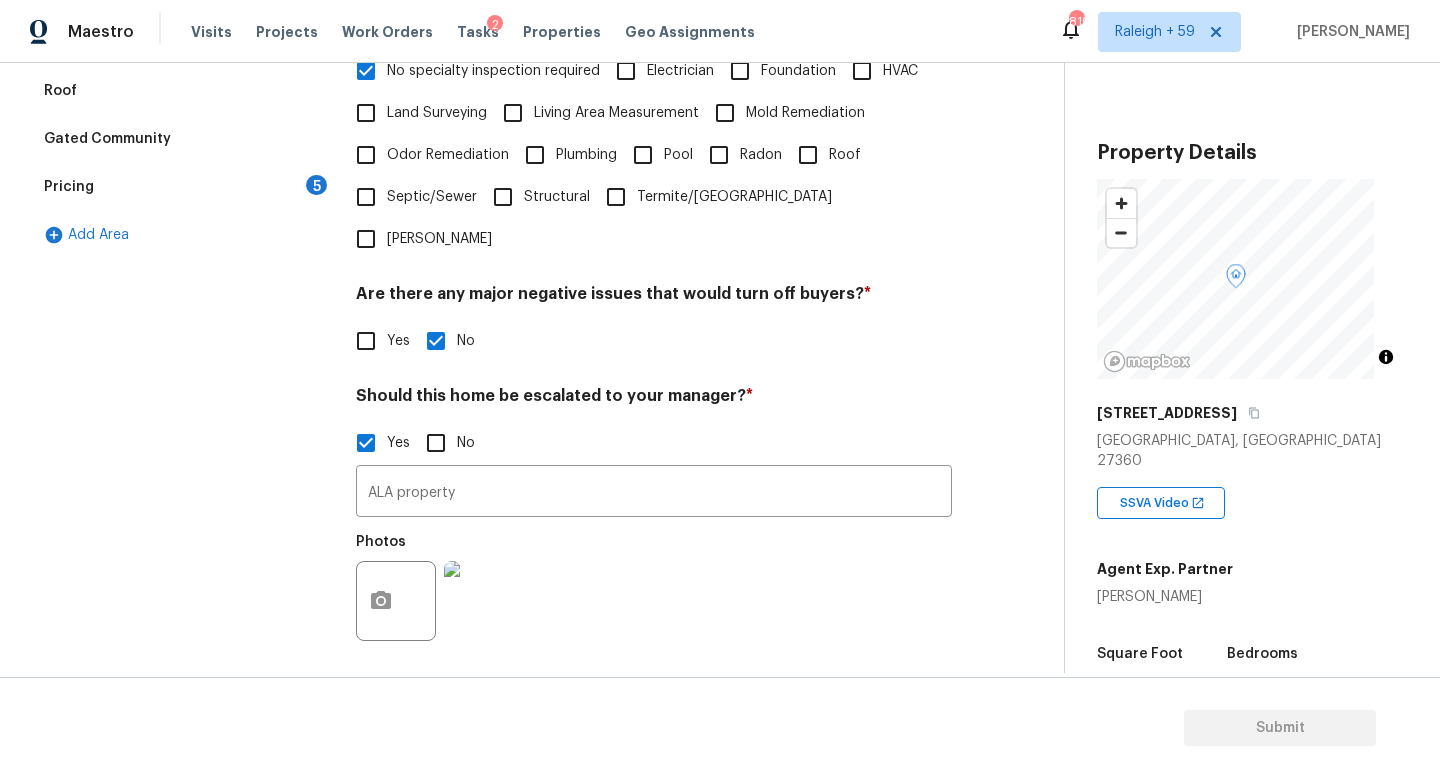 scroll, scrollTop: 272, scrollLeft: 0, axis: vertical 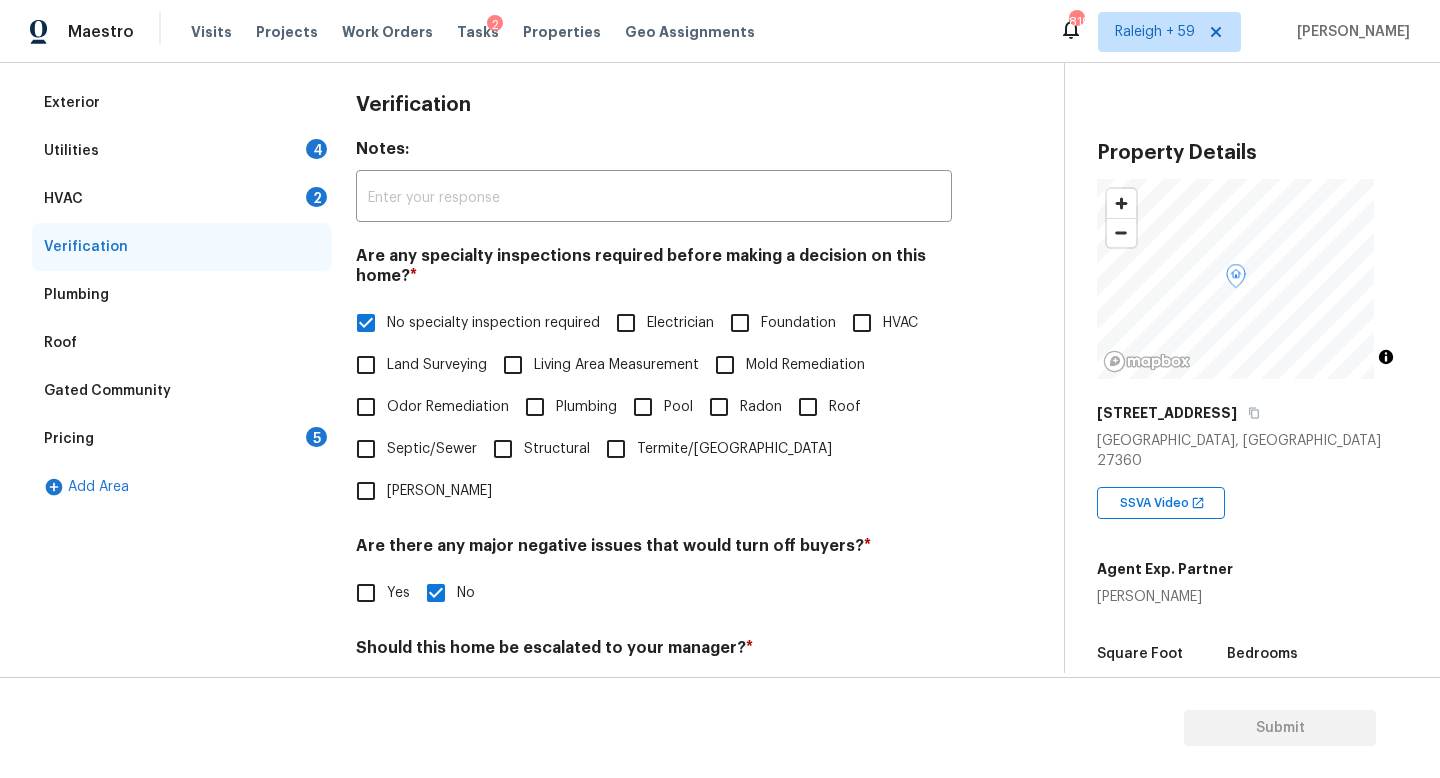 click on "HVAC 2" at bounding box center (182, 199) 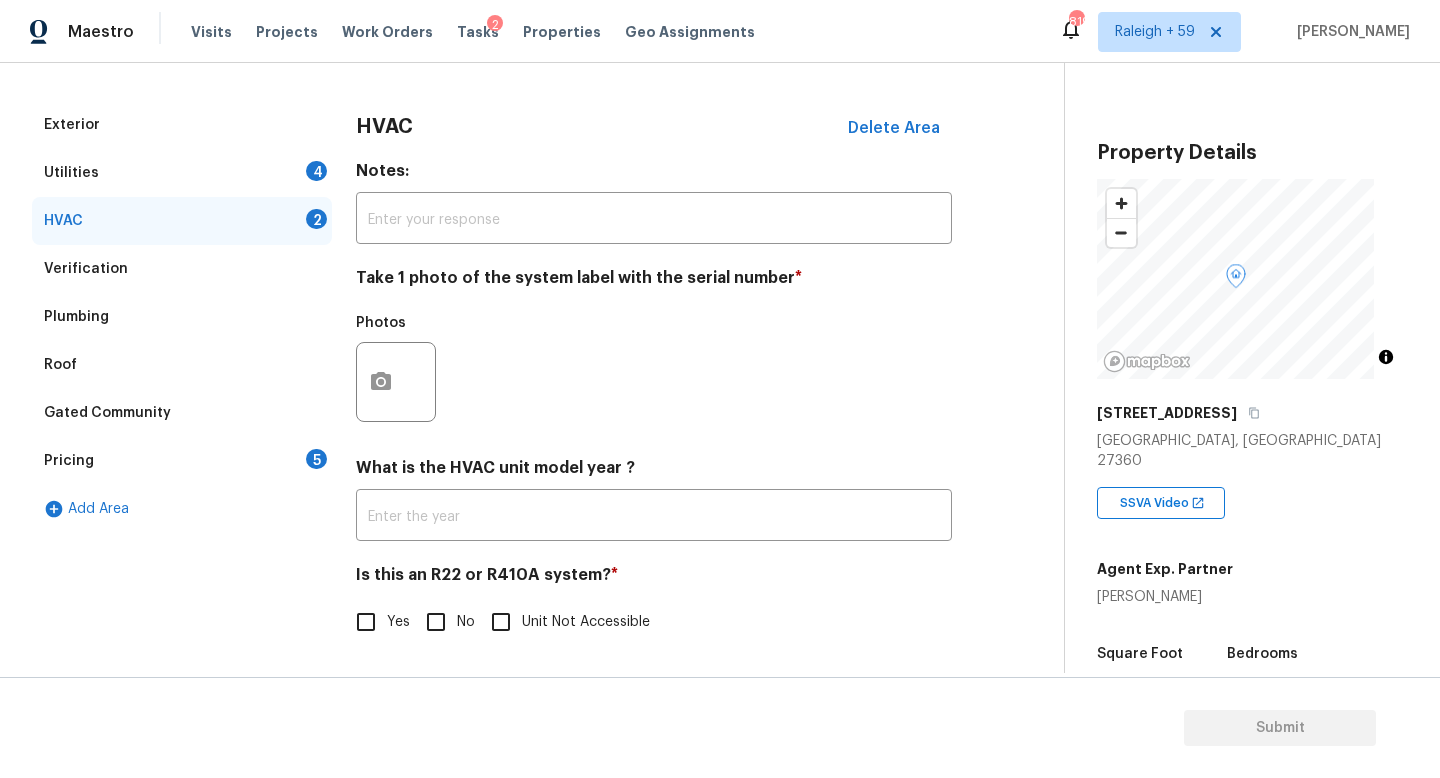 scroll, scrollTop: 266, scrollLeft: 0, axis: vertical 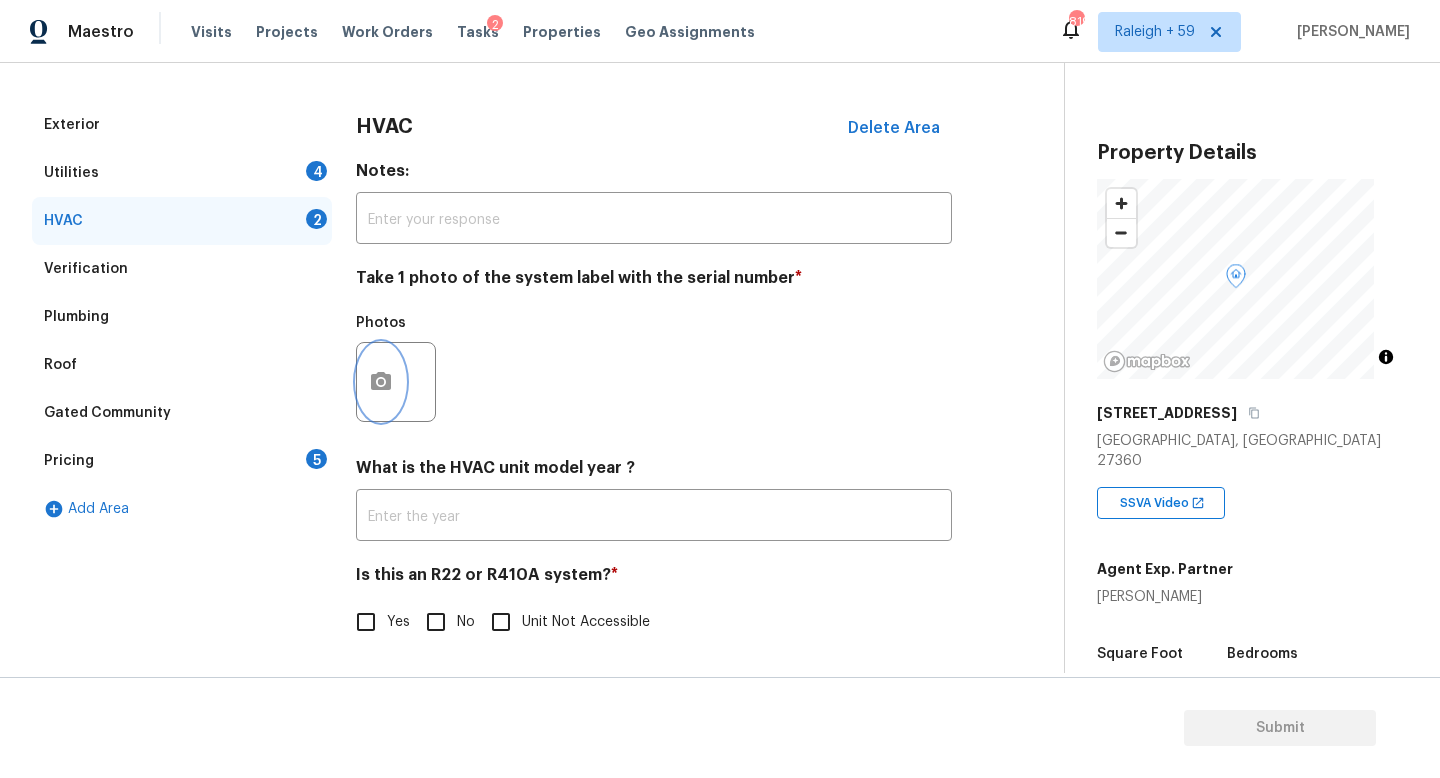 click at bounding box center (381, 382) 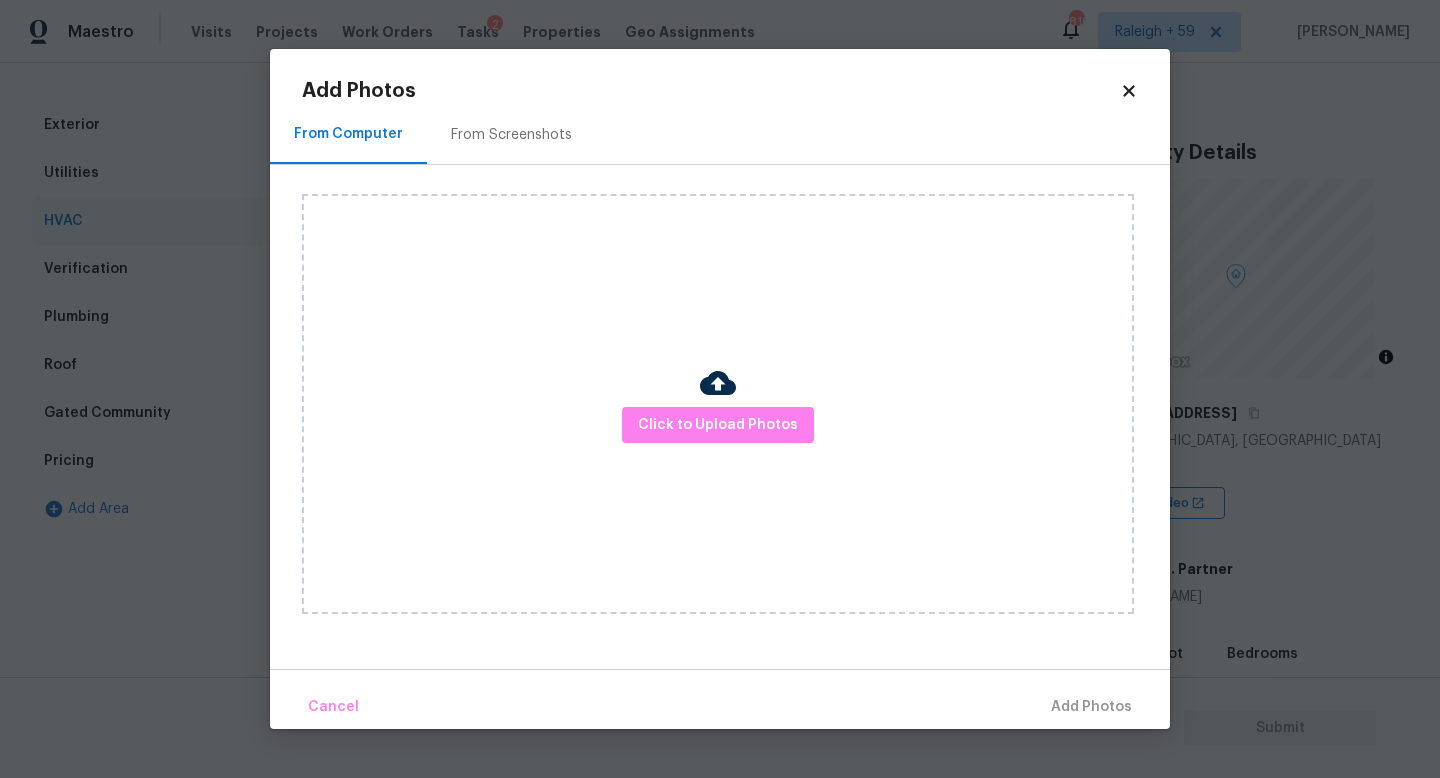 click on "Maestro Visits Projects Work Orders Tasks 2 Properties Geo Assignments 819 [GEOGRAPHIC_DATA] + 59 [PERSON_NAME] Back to tasks Condition Scoping - Full [DATE] by 3:00 pm   5 Hours Overdue [PERSON_NAME] In-progress Questions Condition Adjustments Details & Inputs Notes Photos Exterior Utilities 4 HVAC 2 Verification Plumbing Roof Gated Community Pricing 5 Add Area HVAC Delete Area Notes: ​ Take 1 photo of the system label with the serial number  * Photos What is the HVAC unit model year ? ​ Is this an R22 or R410A system?  * Yes No Unit Not Accessible Property Details © Mapbox   © OpenStreetMap   Improve this map [STREET_ADDRESS] SSVA Video Agent Exp. Partner [PERSON_NAME][GEOGRAPHIC_DATA] Foot 2805 Bedrooms 3 Full Bathrooms 2 Half Bathrooms 2 Year Built 1964 In Gated Community - Number of Pets - Smoking - Septic system - Home Additions - Submit
Add Photos From Computer From Screenshots Click to Upload Photos Cancel Add Photos" at bounding box center [720, 389] 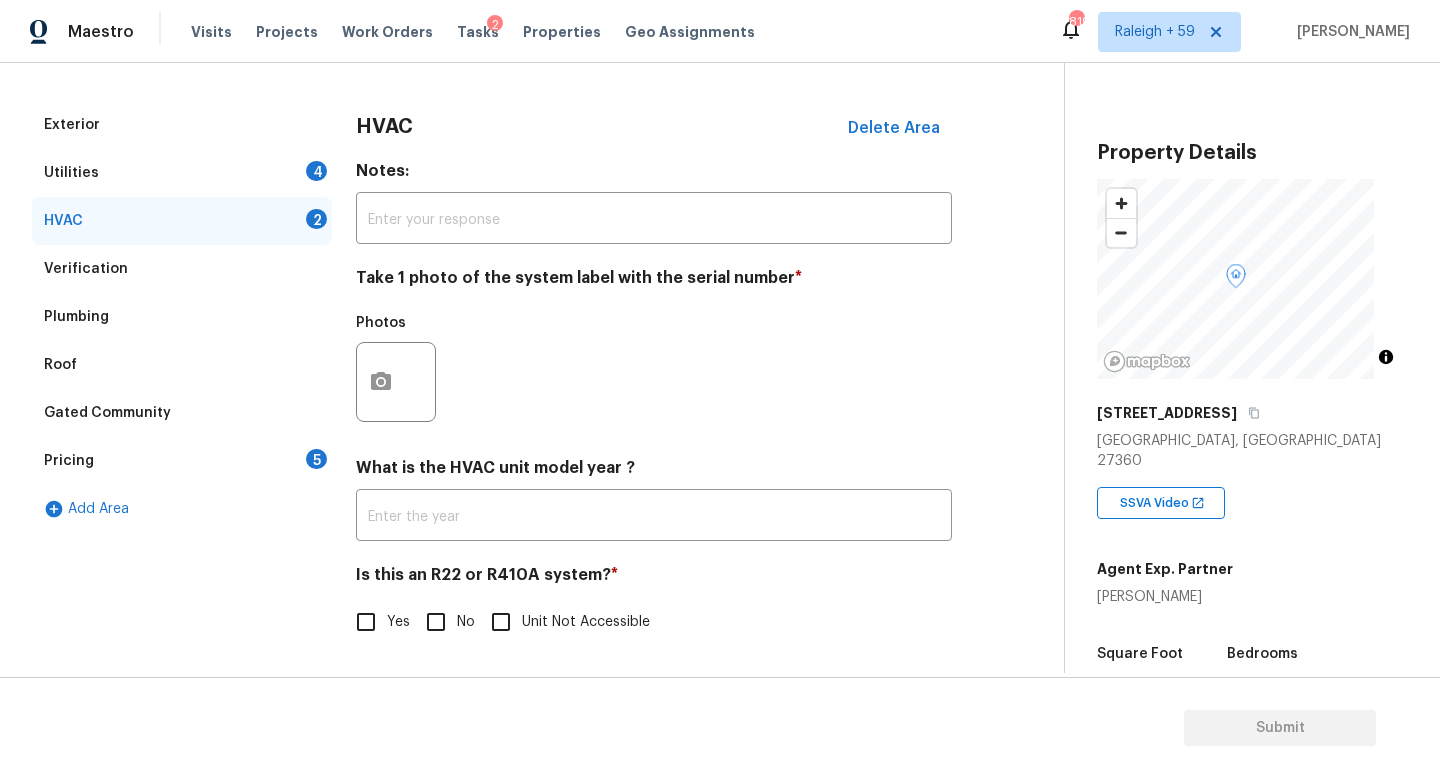 click on "HVAC 2" at bounding box center [182, 221] 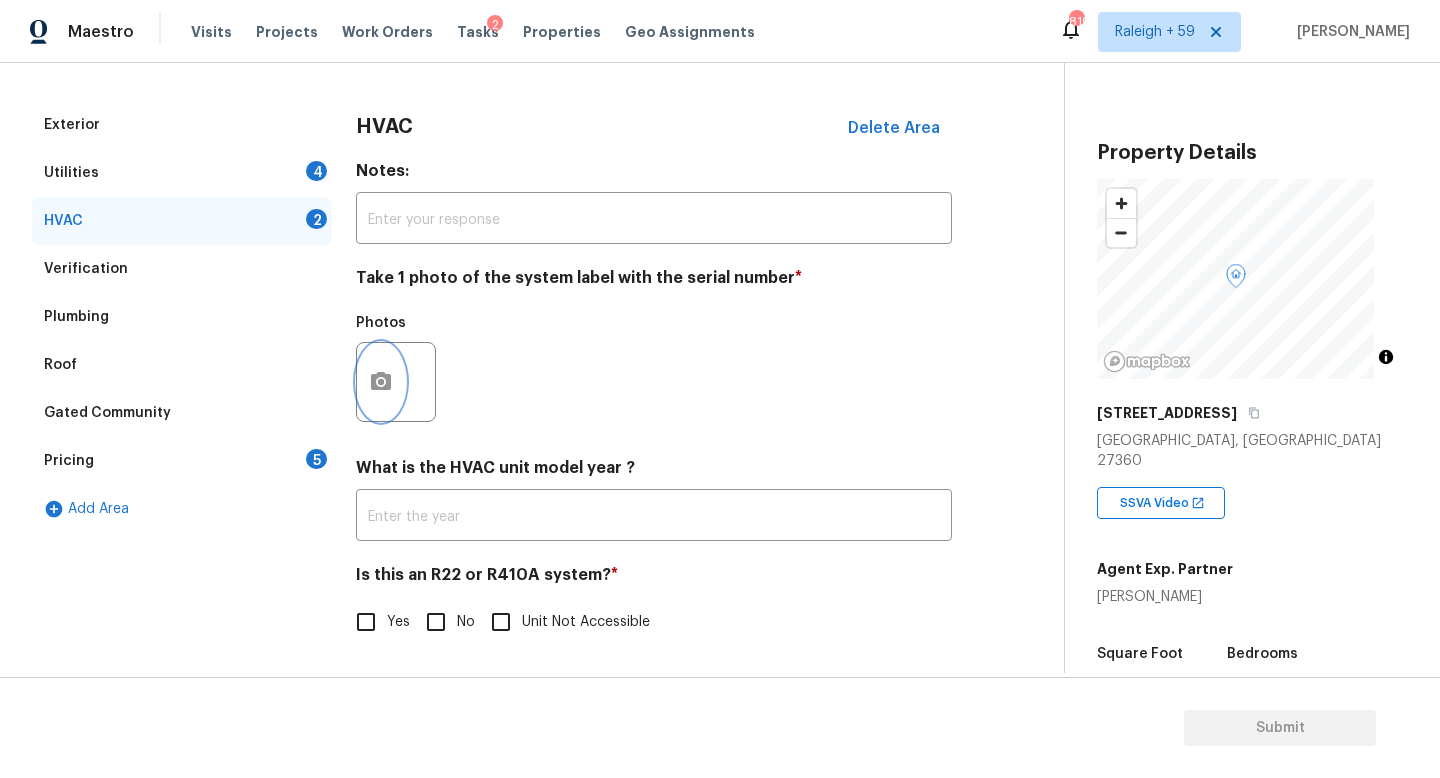 click 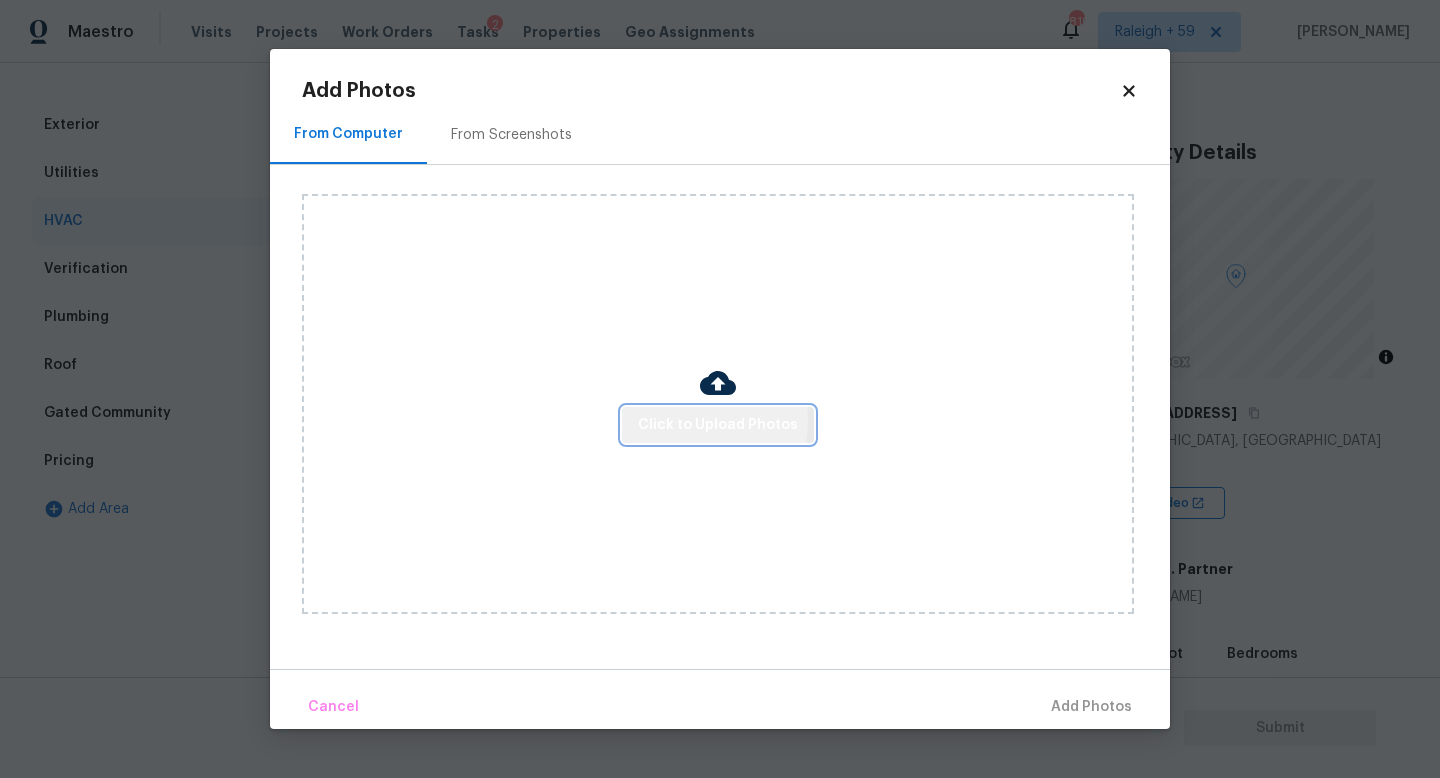click on "Click to Upload Photos" at bounding box center (718, 425) 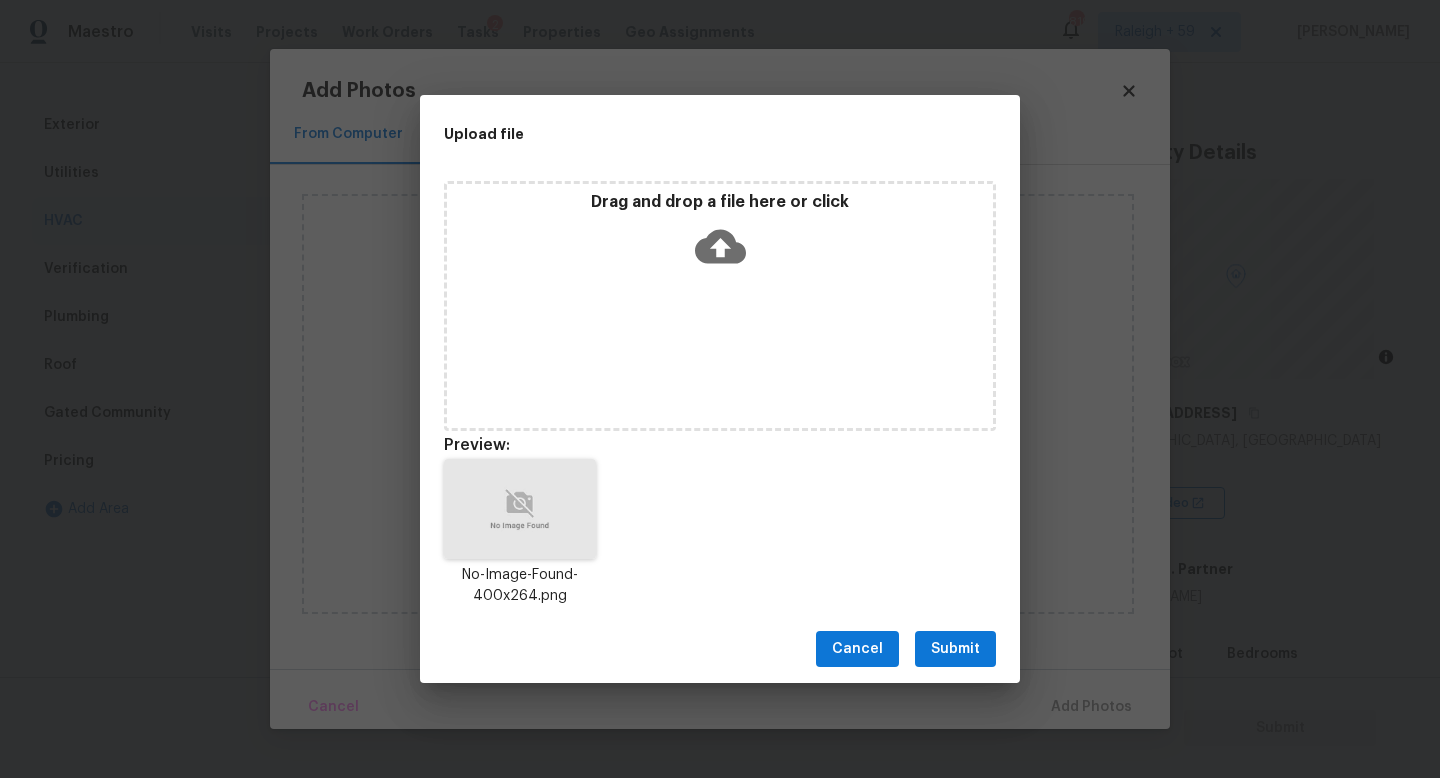 click on "Submit" at bounding box center (955, 649) 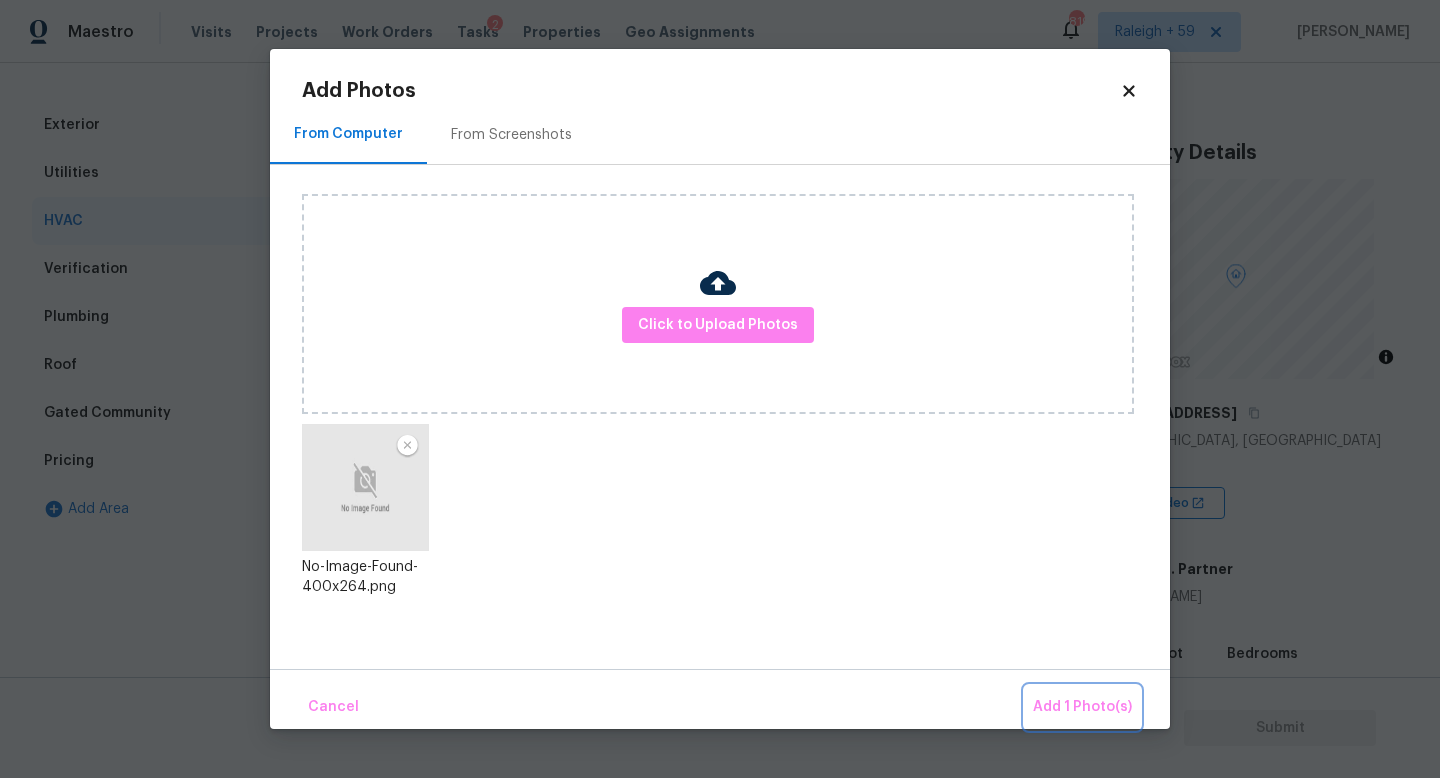 click on "Add 1 Photo(s)" at bounding box center [1082, 707] 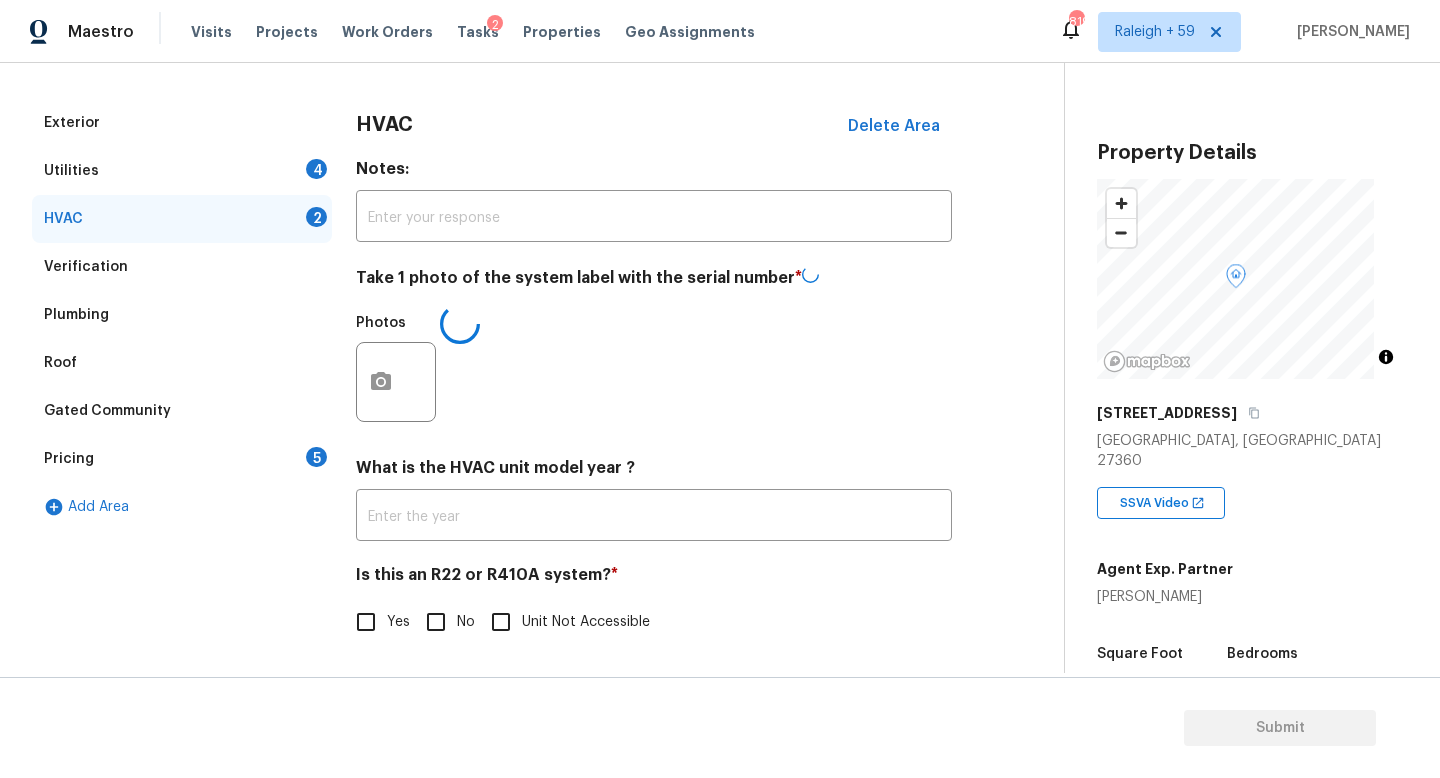 click on "No" at bounding box center (445, 622) 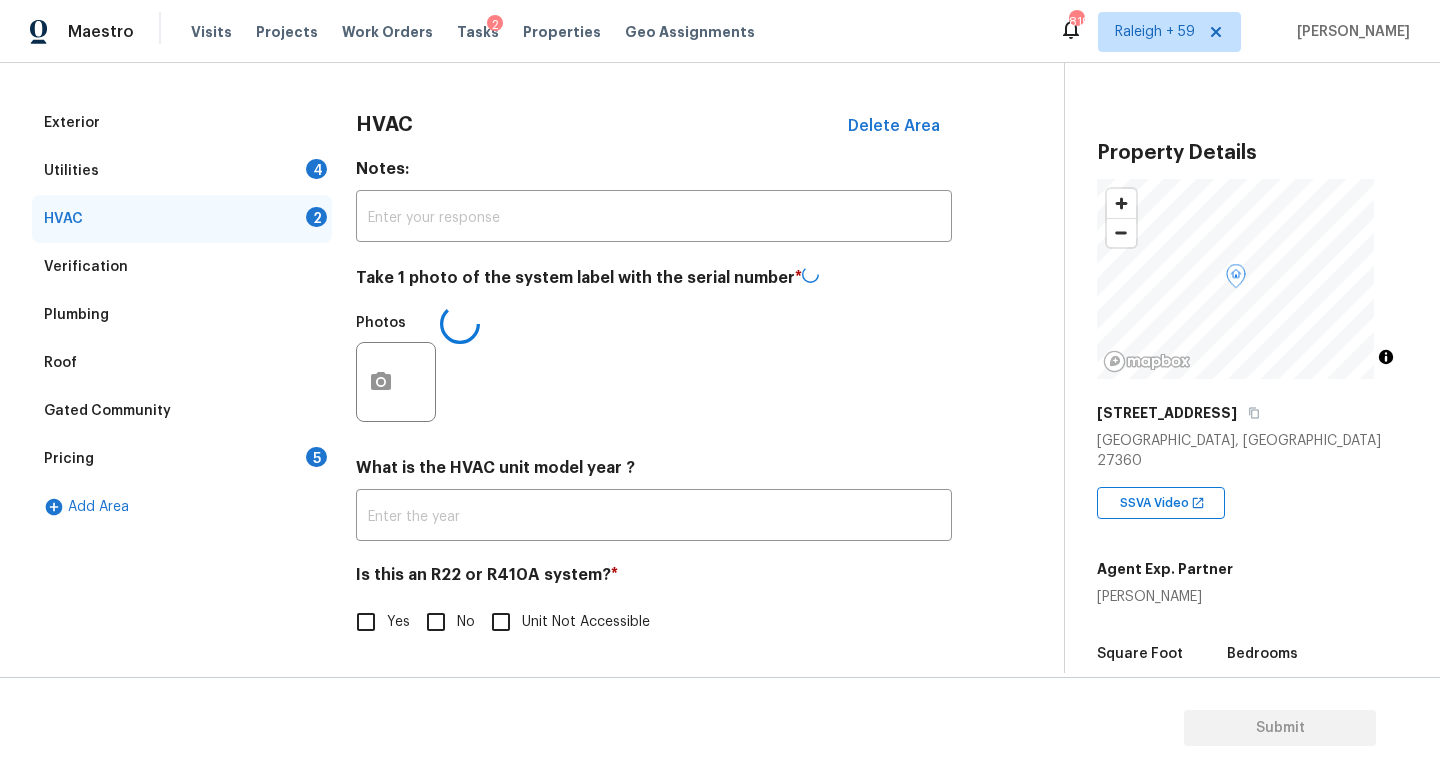 click on "No" at bounding box center [436, 622] 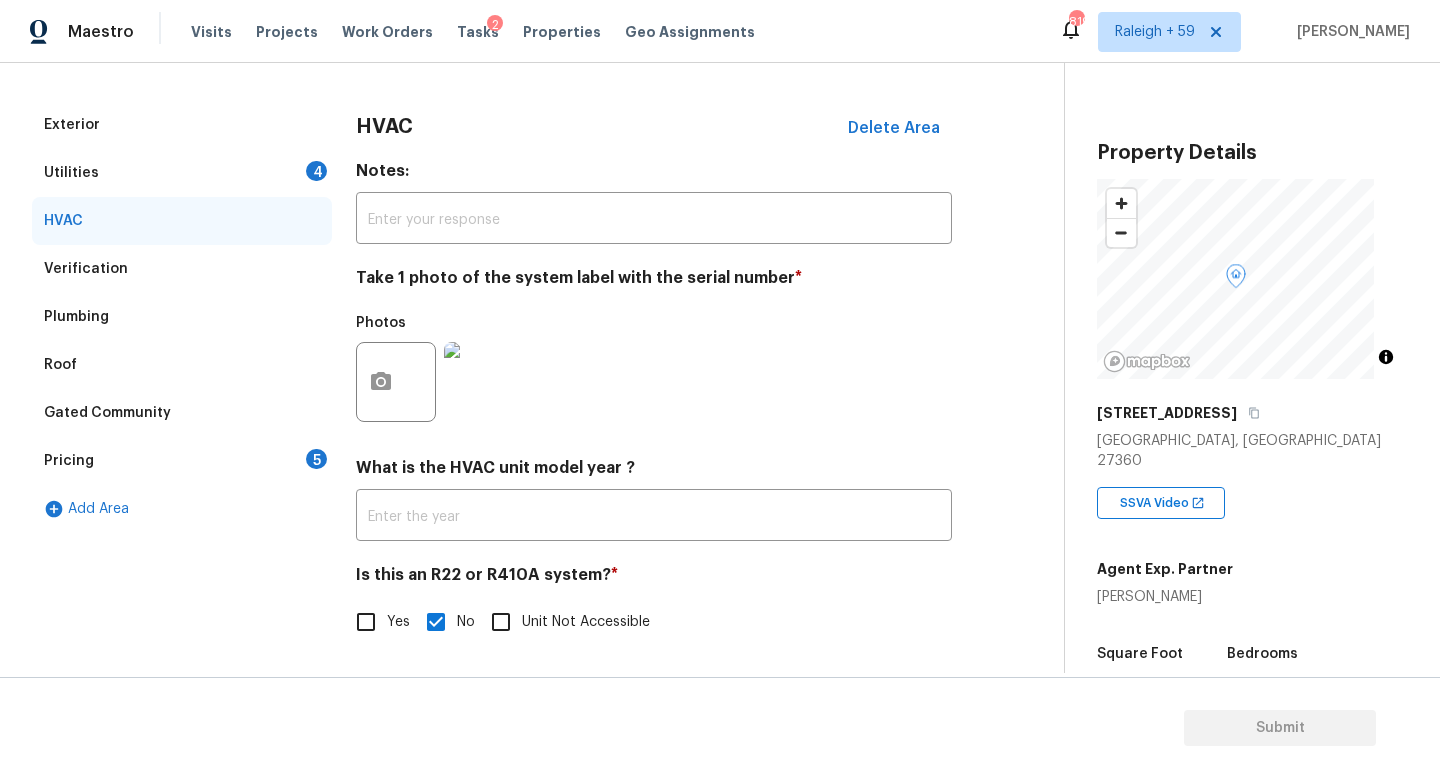 click on "Utilities 4" at bounding box center [182, 173] 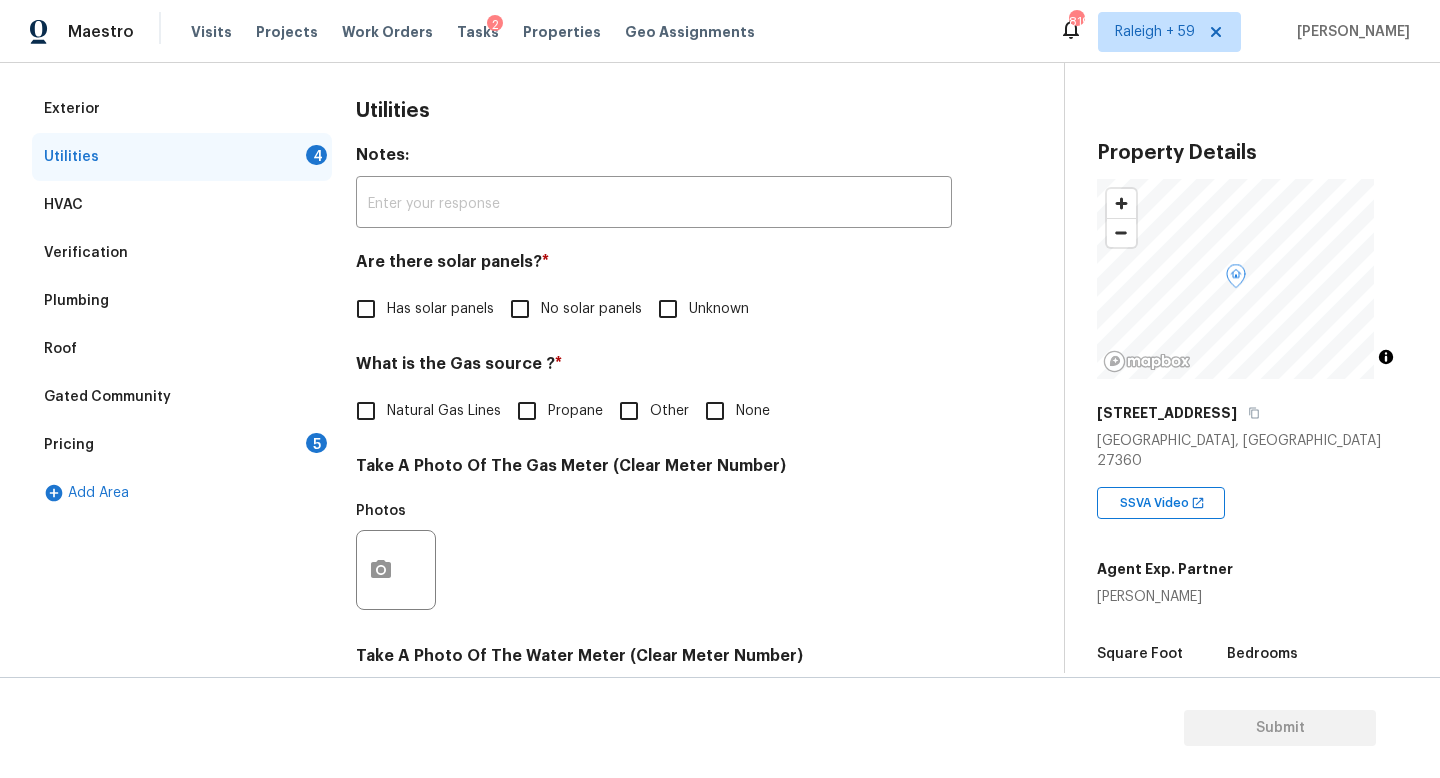 click on "No solar panels" at bounding box center (591, 309) 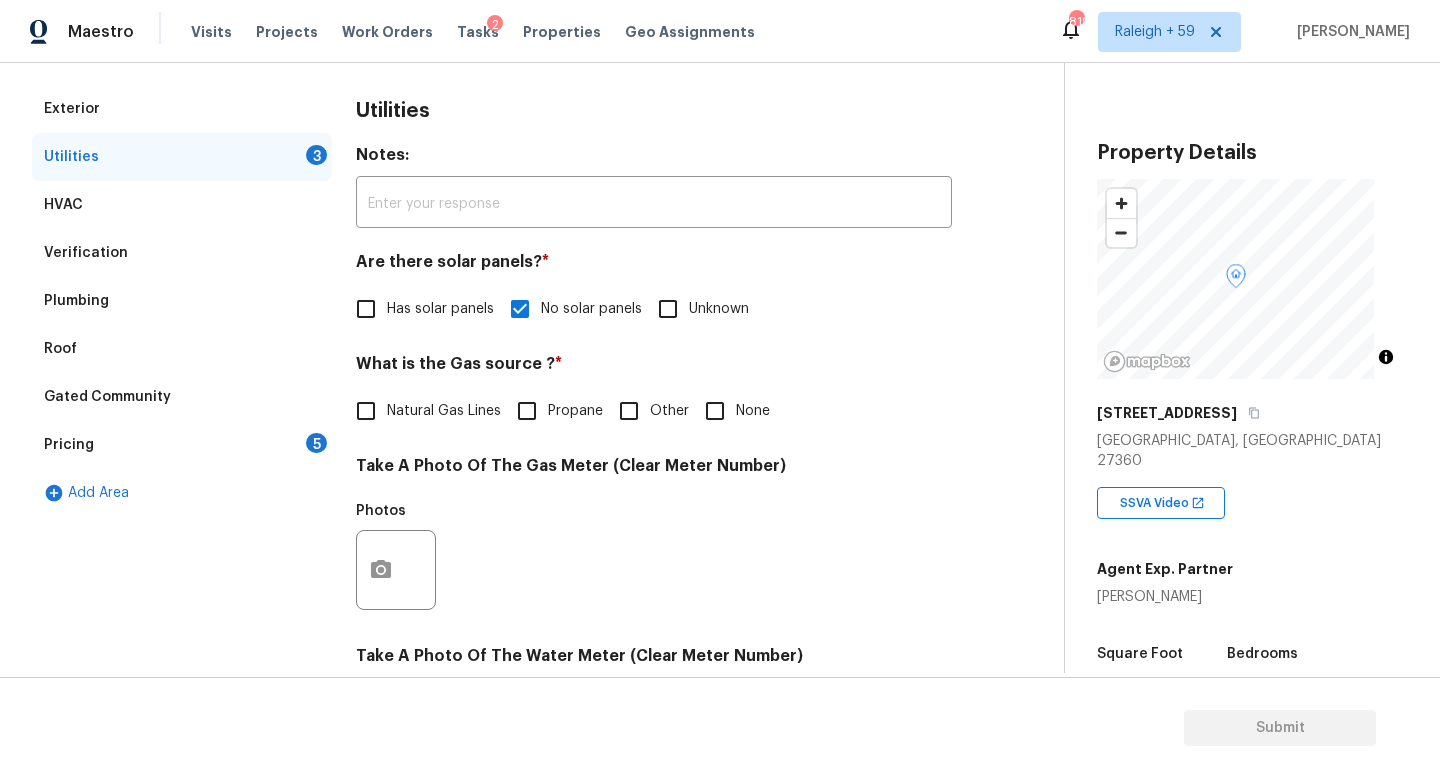 click on "None" at bounding box center (715, 411) 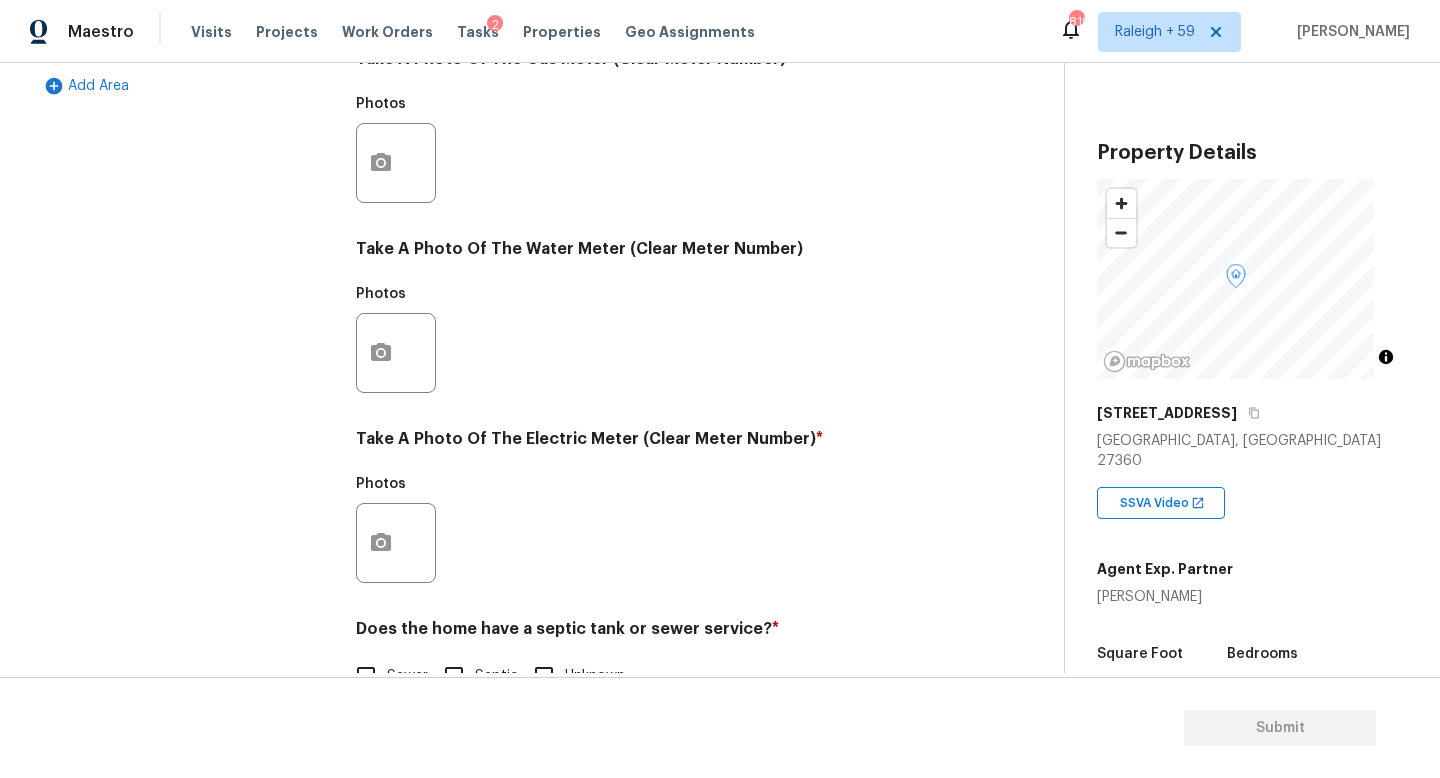 scroll, scrollTop: 742, scrollLeft: 0, axis: vertical 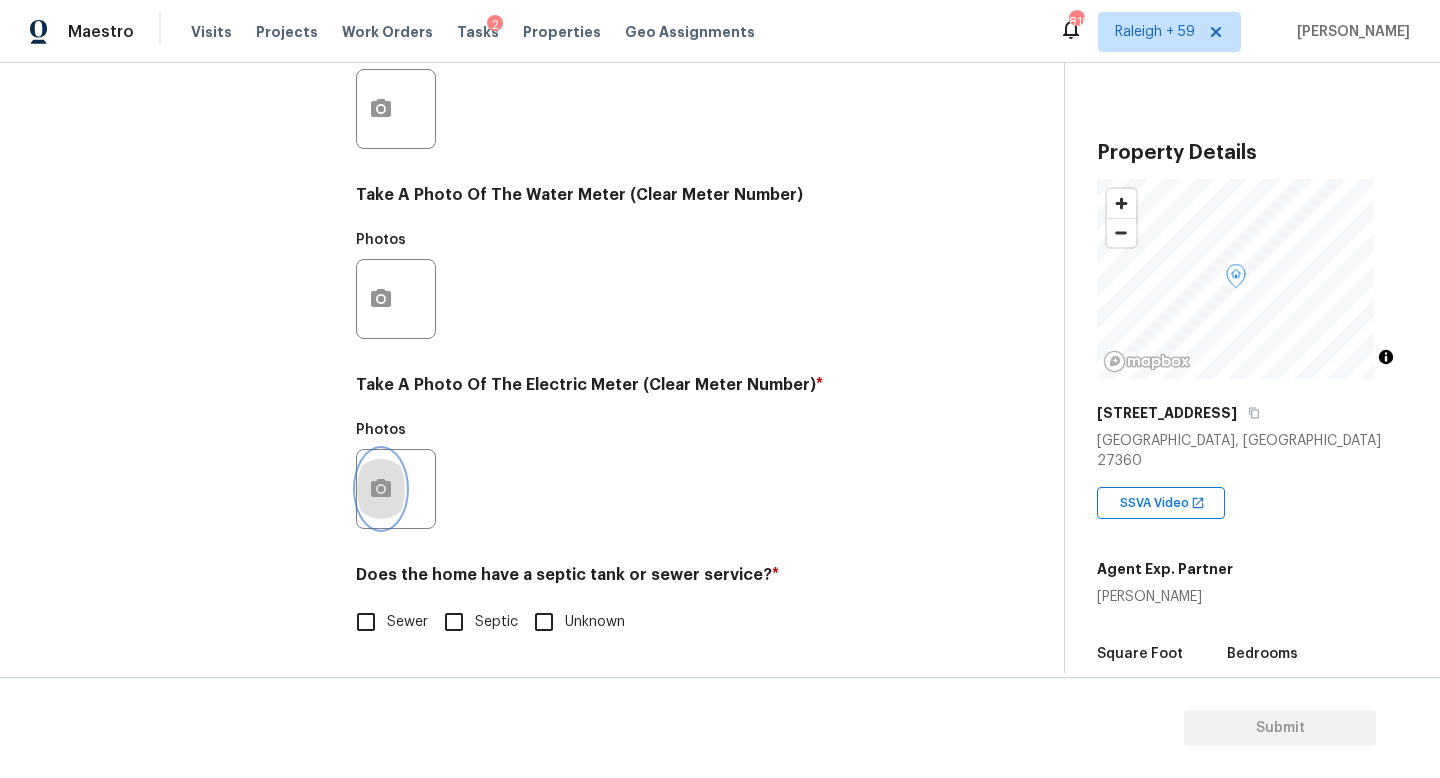 click at bounding box center [381, 489] 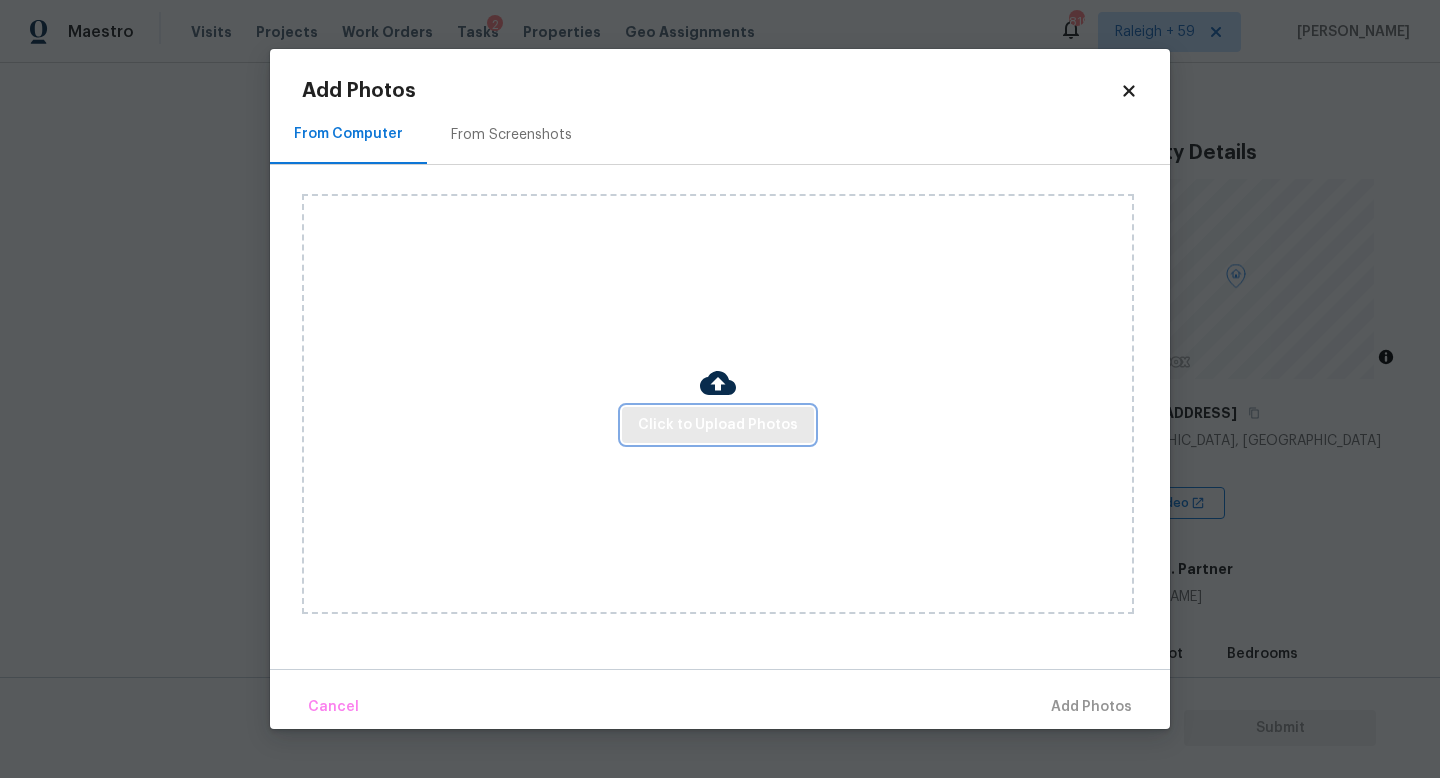 click on "Click to Upload Photos" at bounding box center (718, 425) 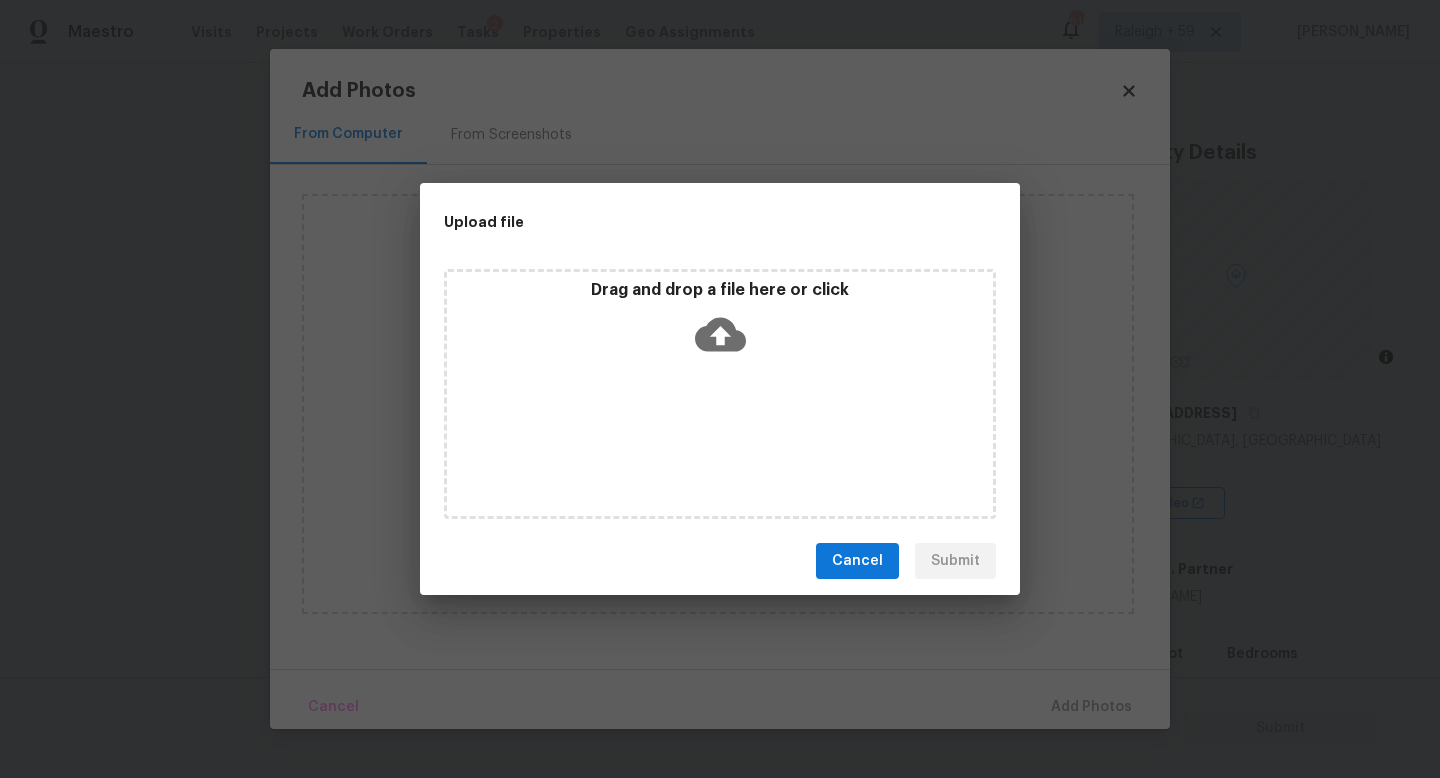 click on "Drag and drop a file here or click" at bounding box center (720, 394) 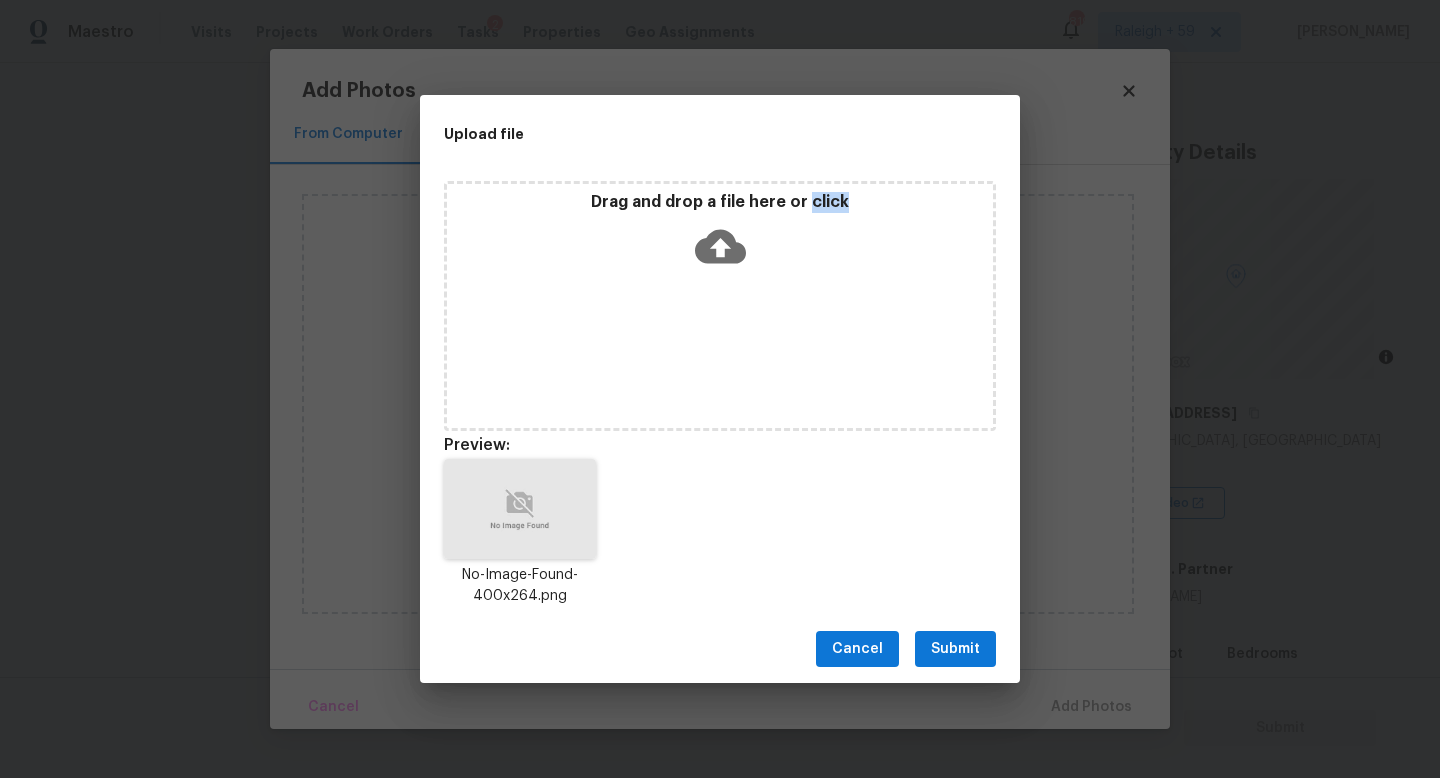 click on "Submit" at bounding box center [955, 649] 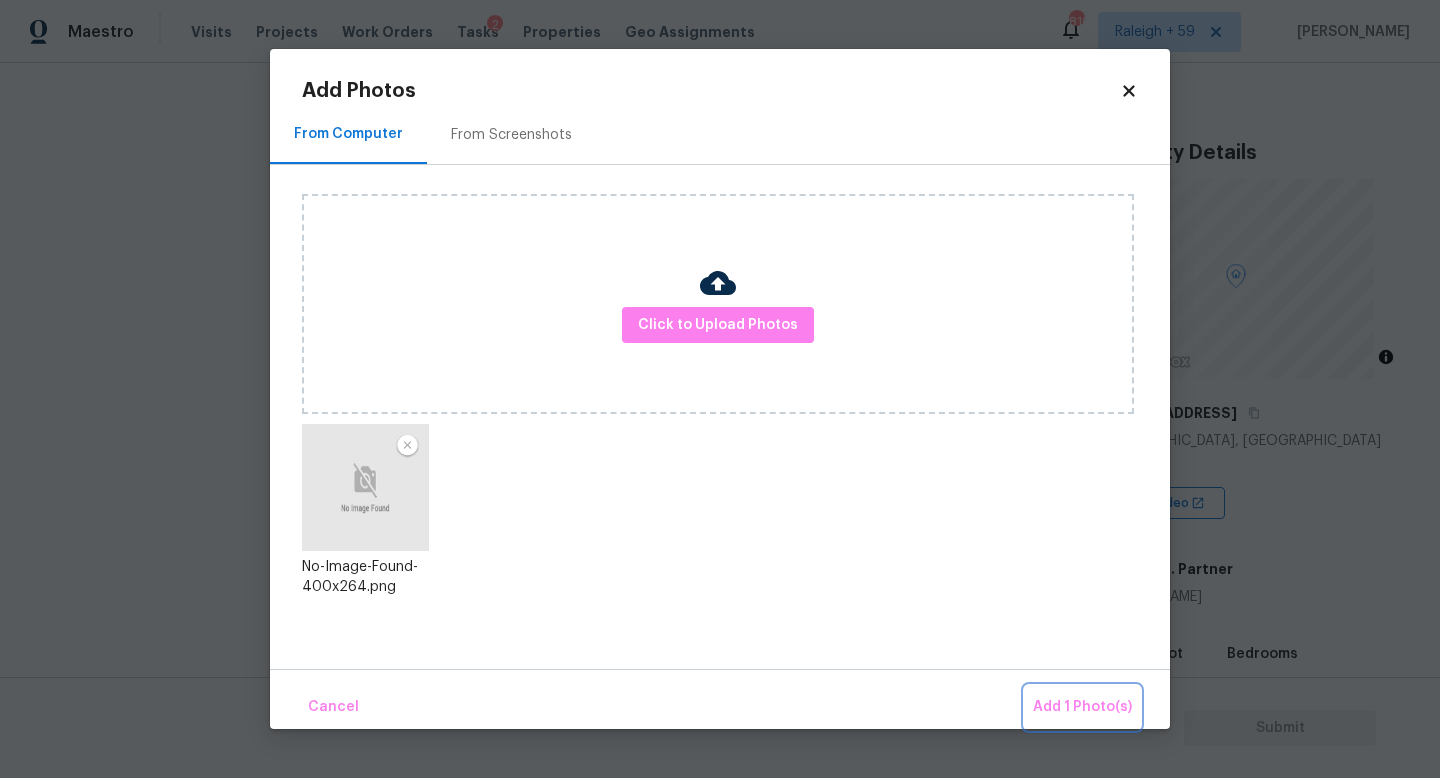 click on "Add 1 Photo(s)" at bounding box center (1082, 707) 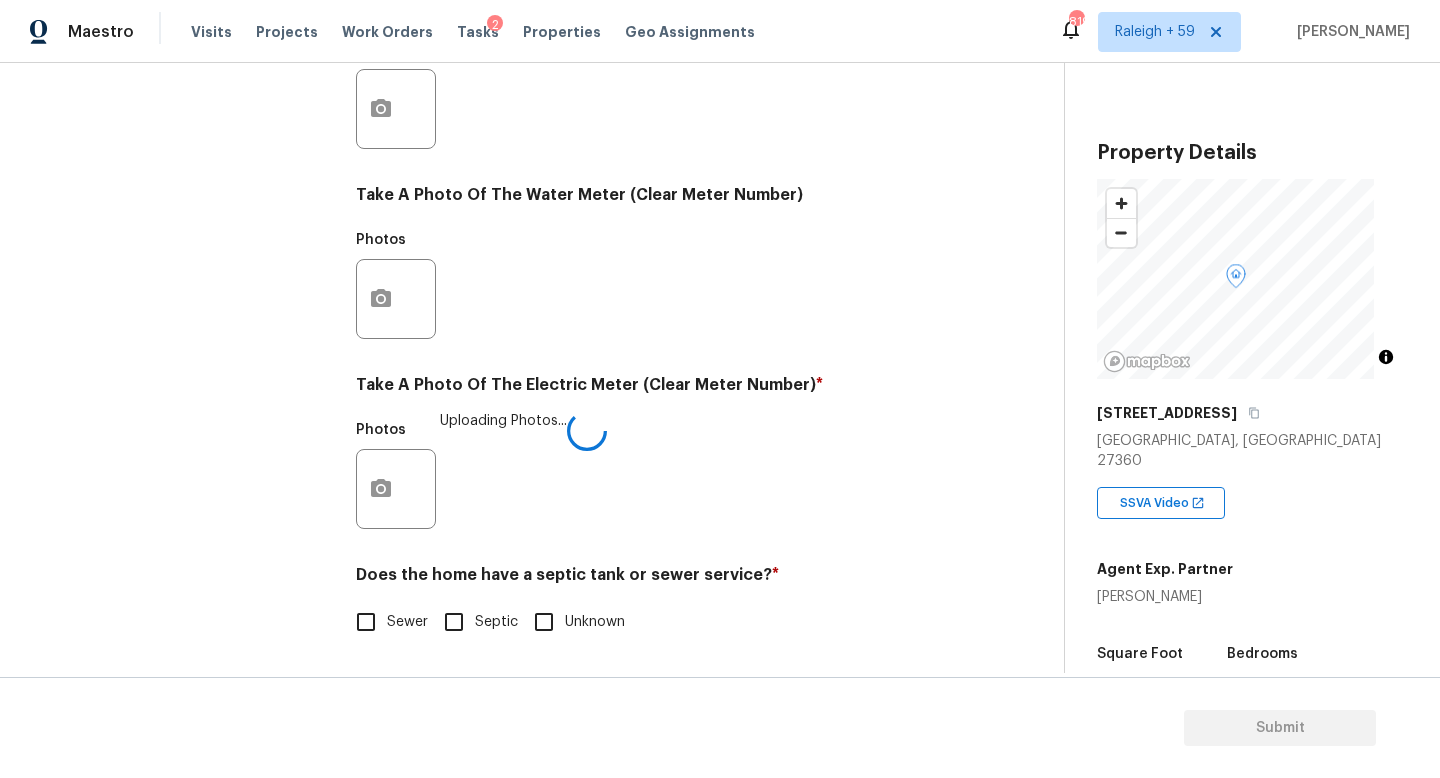 click on "Sewer" at bounding box center (407, 622) 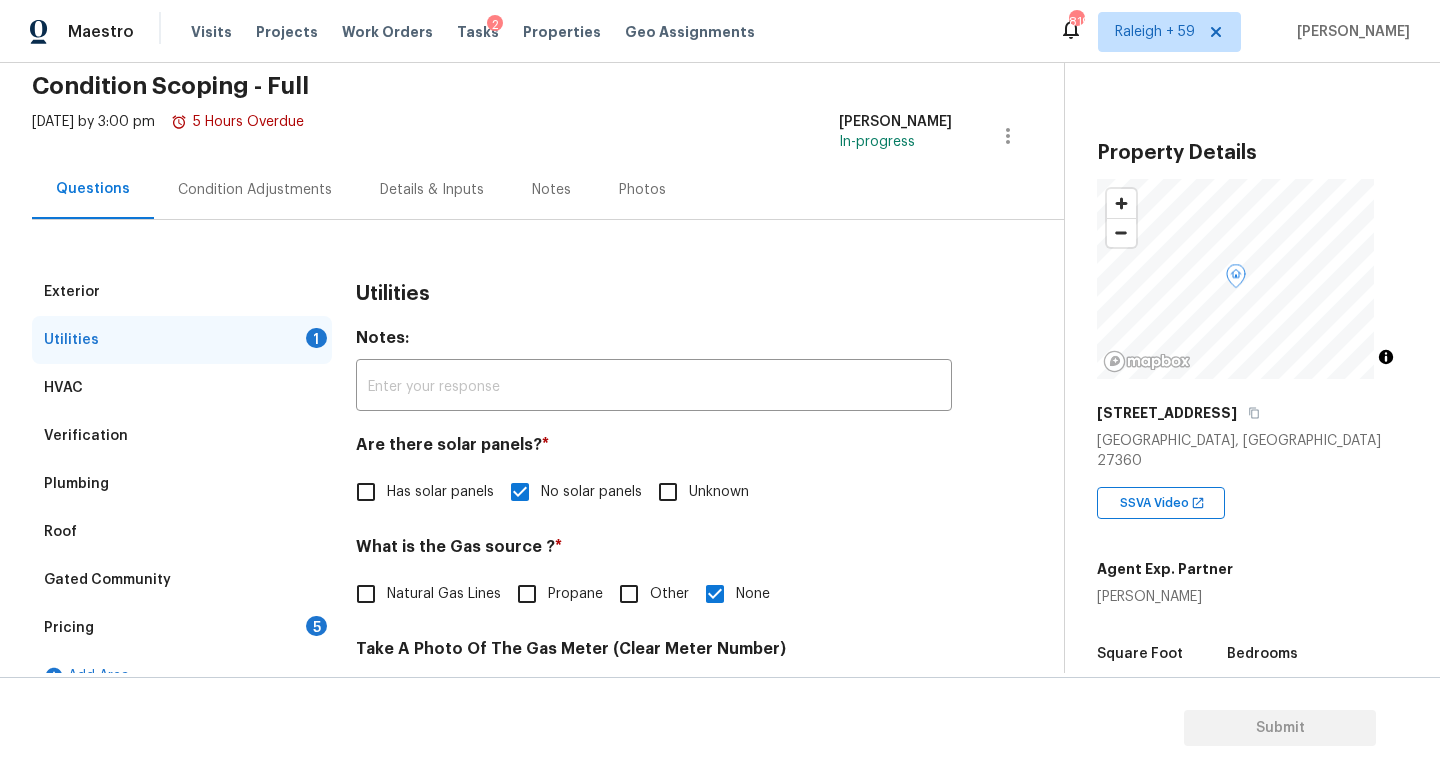 scroll, scrollTop: 0, scrollLeft: 0, axis: both 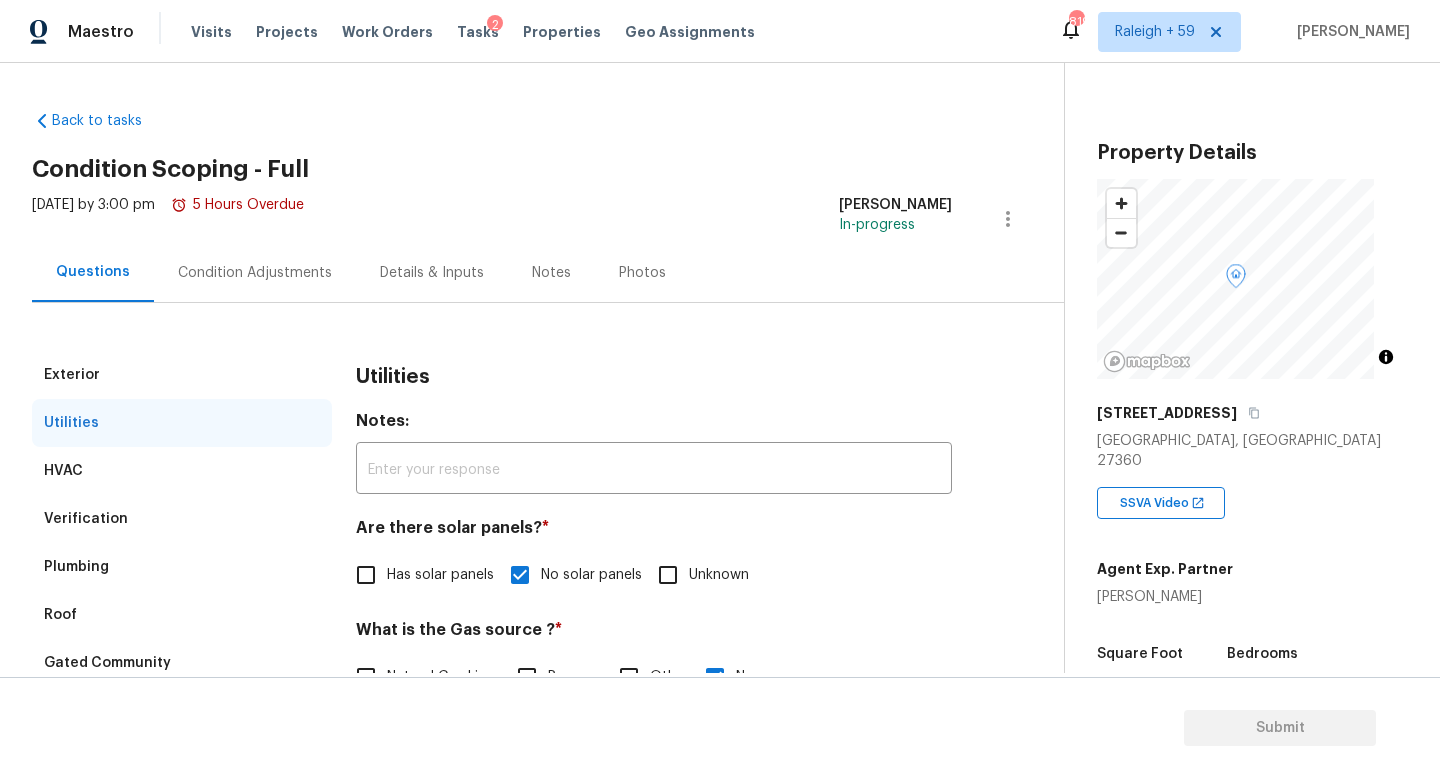 click on "Condition Adjustments" at bounding box center [255, 273] 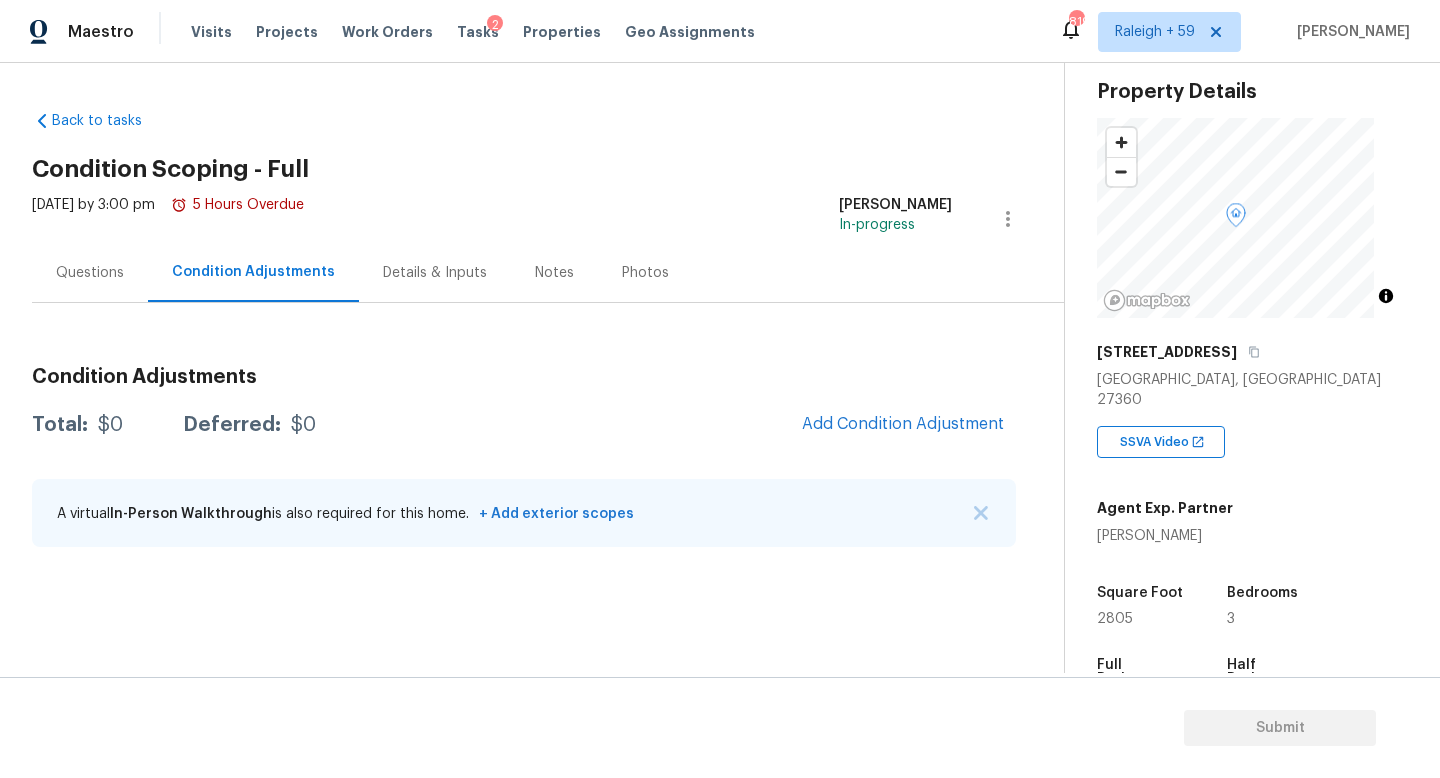 scroll, scrollTop: 179, scrollLeft: 0, axis: vertical 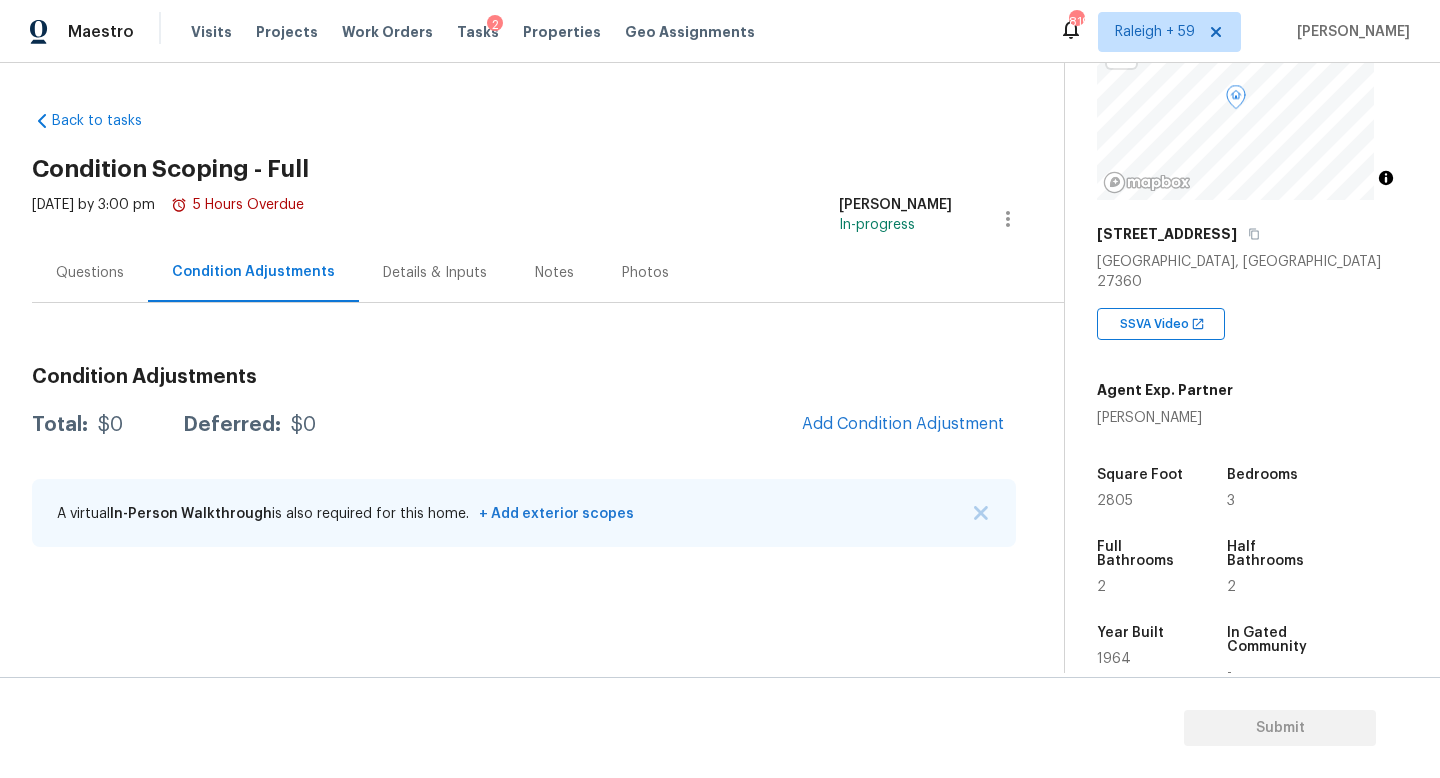 click on "Questions" at bounding box center (90, 272) 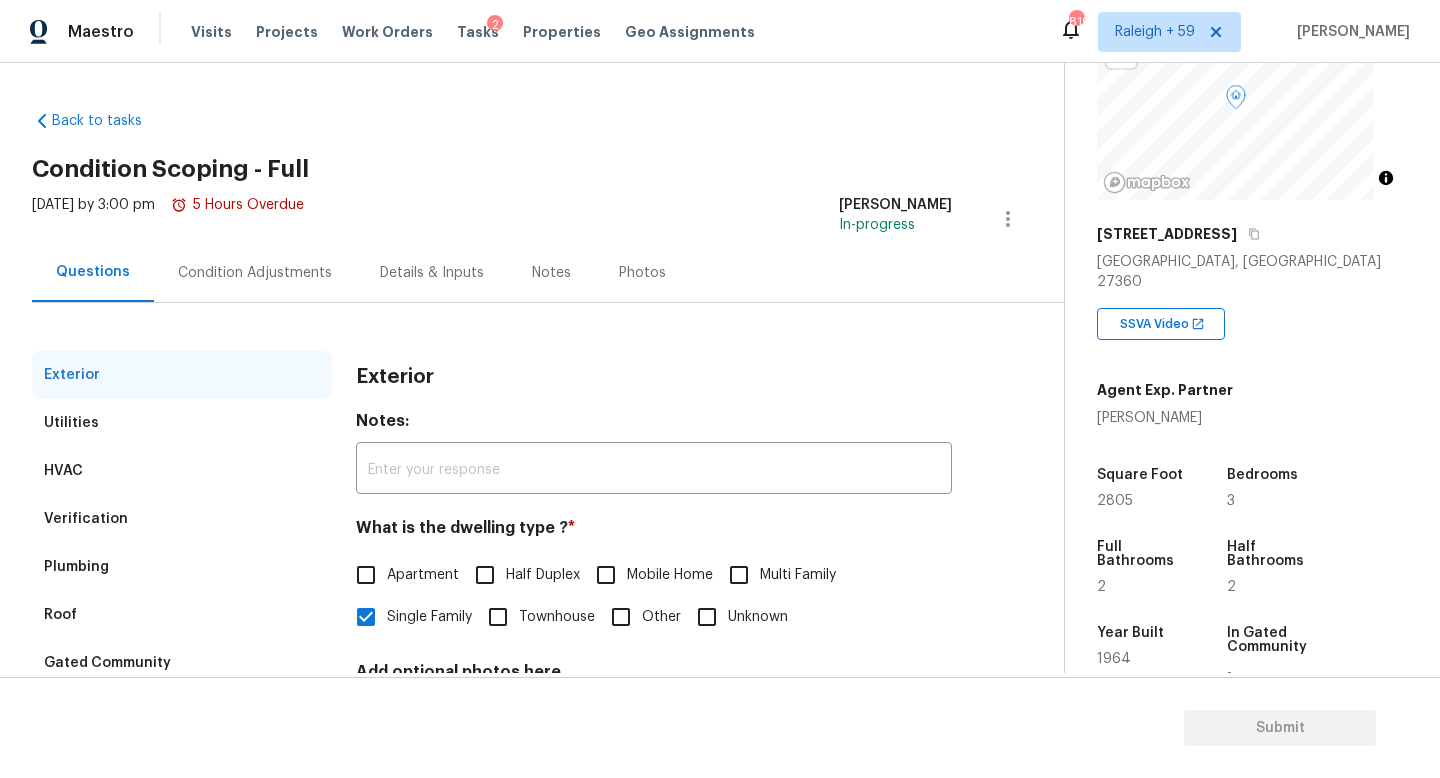 click on "Condition Adjustments" at bounding box center (255, 273) 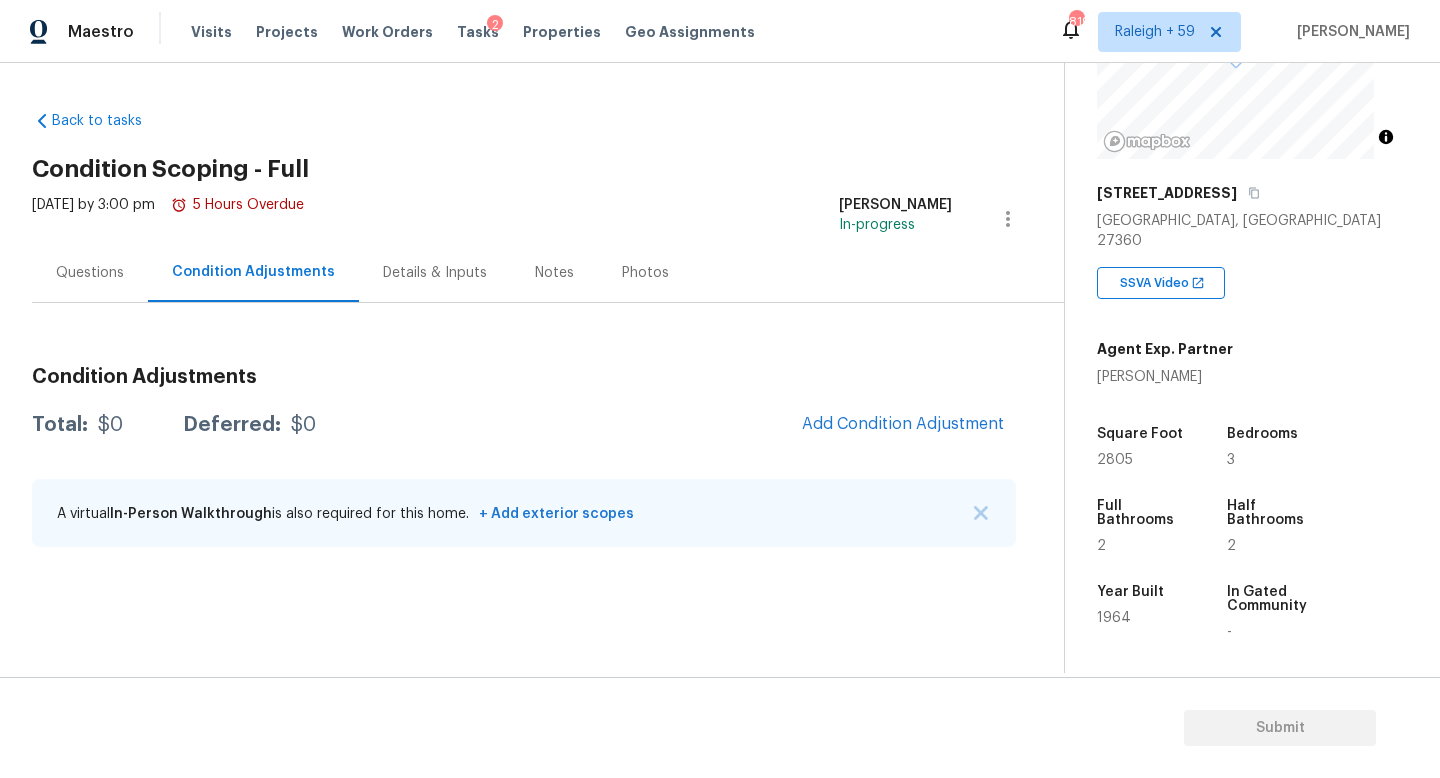 scroll, scrollTop: 250, scrollLeft: 0, axis: vertical 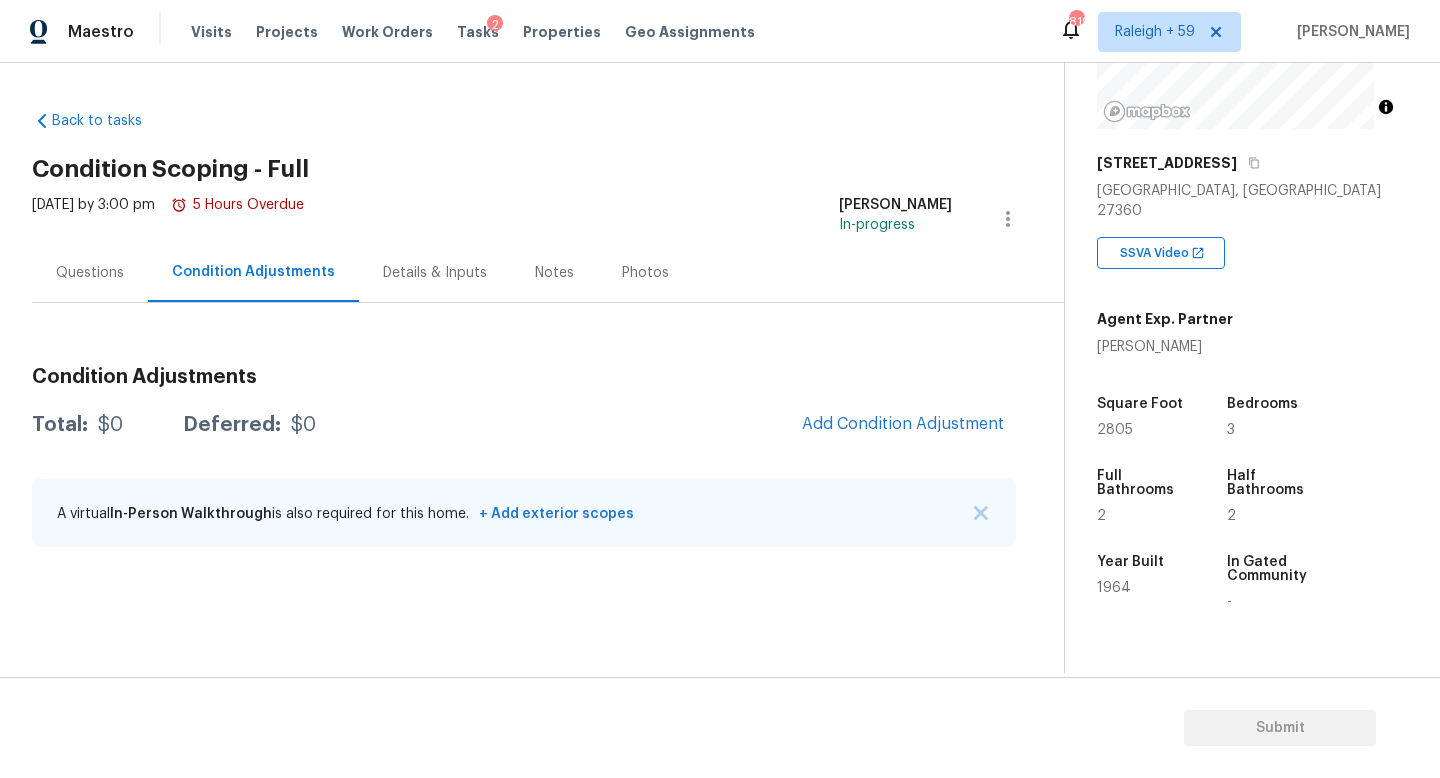 click on "Details & Inputs" at bounding box center [435, 273] 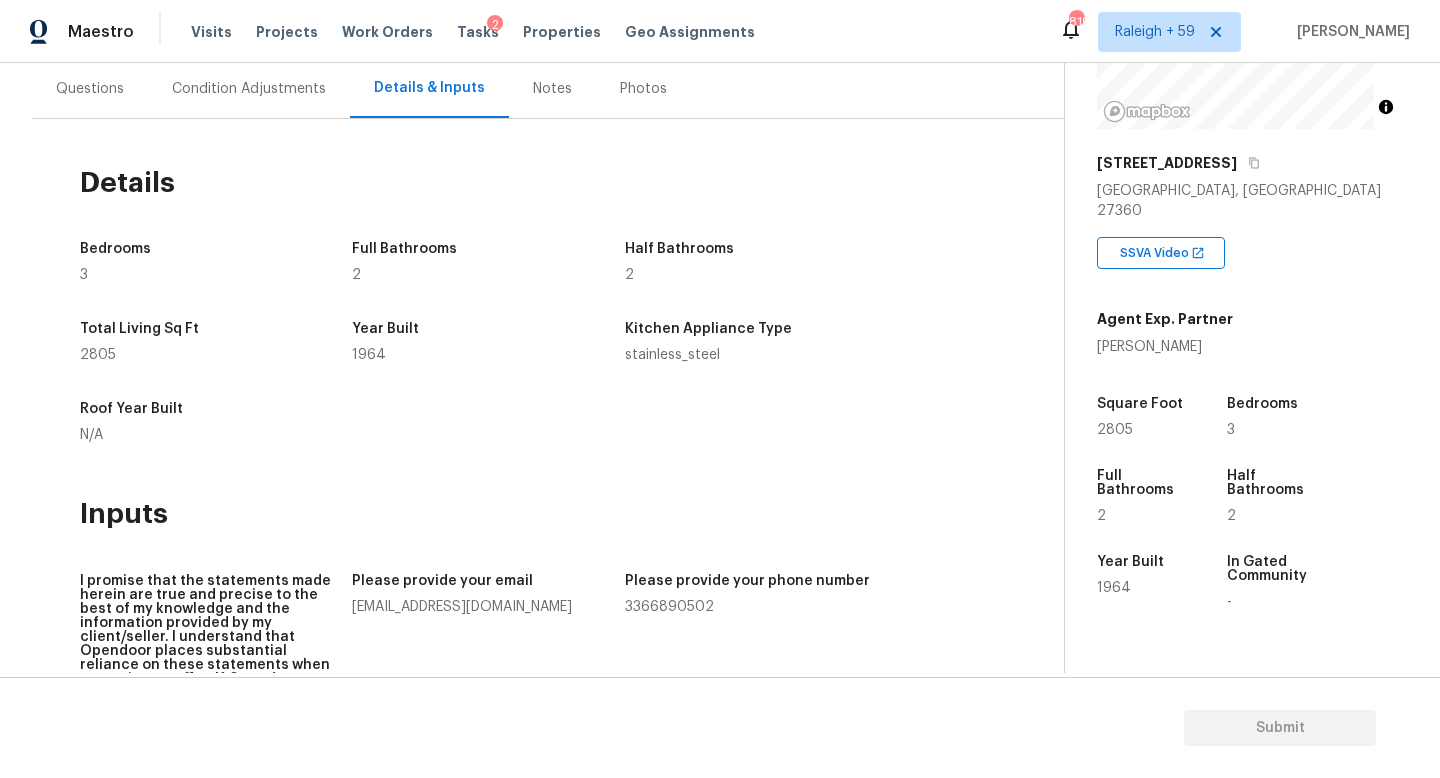 scroll, scrollTop: 48, scrollLeft: 0, axis: vertical 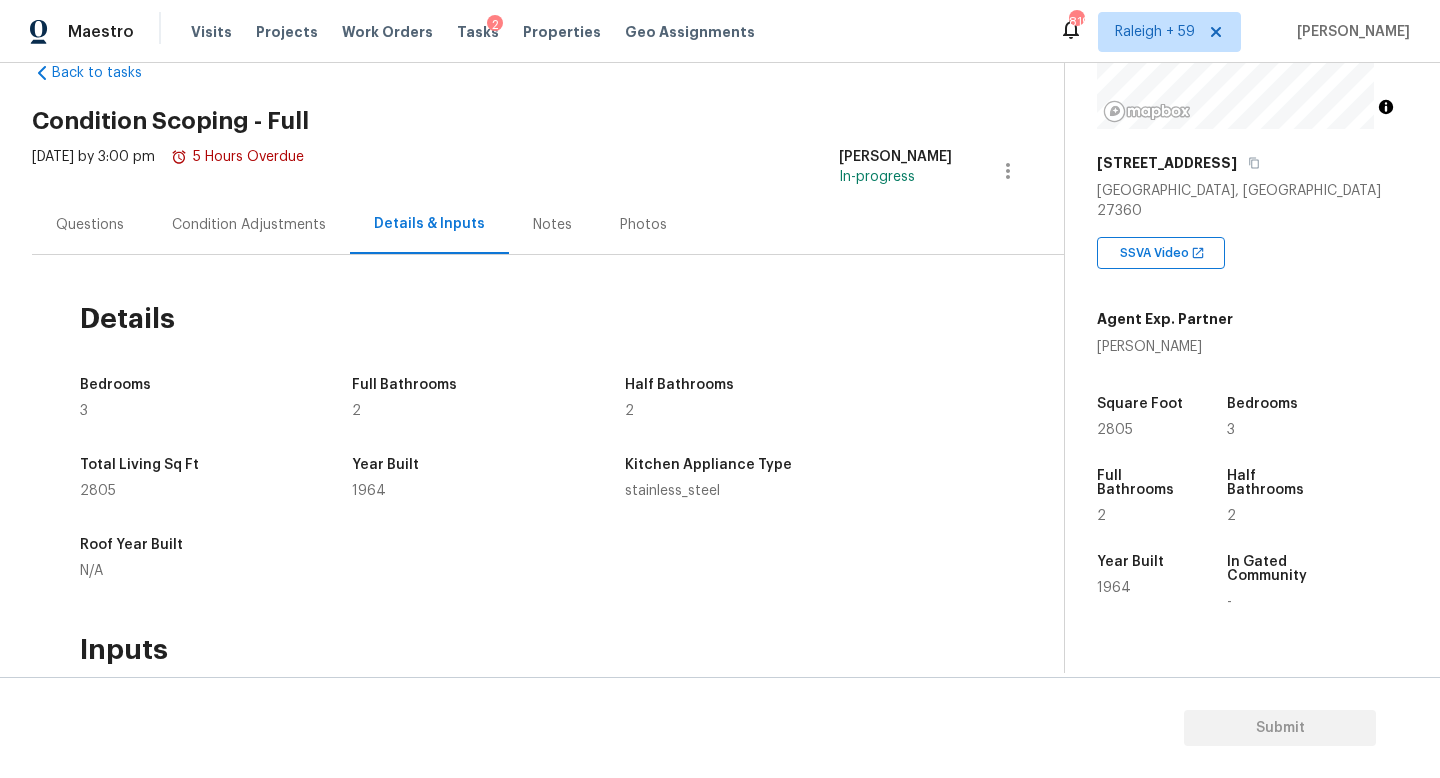 click on "Questions" at bounding box center (90, 225) 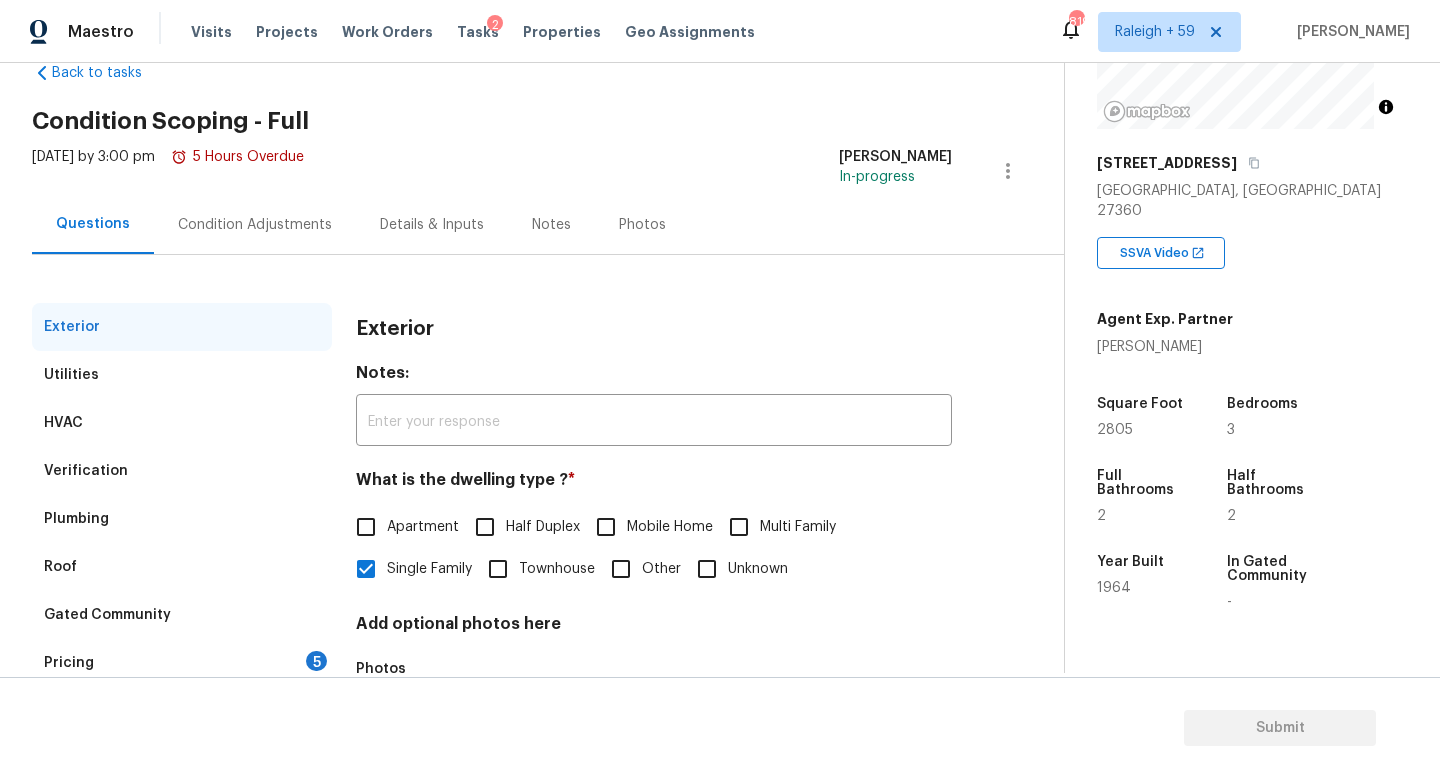 click on "Verification" at bounding box center (182, 471) 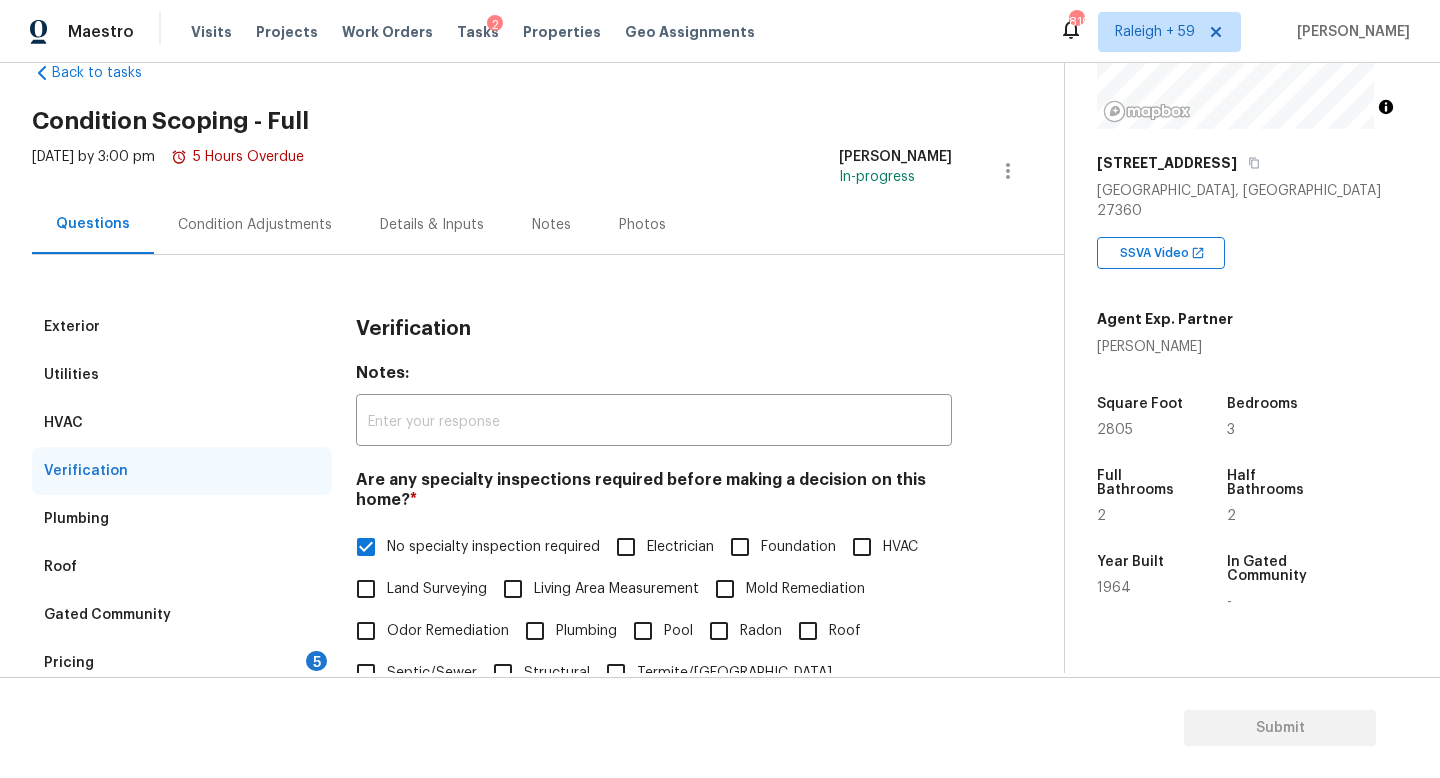 scroll, scrollTop: 672, scrollLeft: 0, axis: vertical 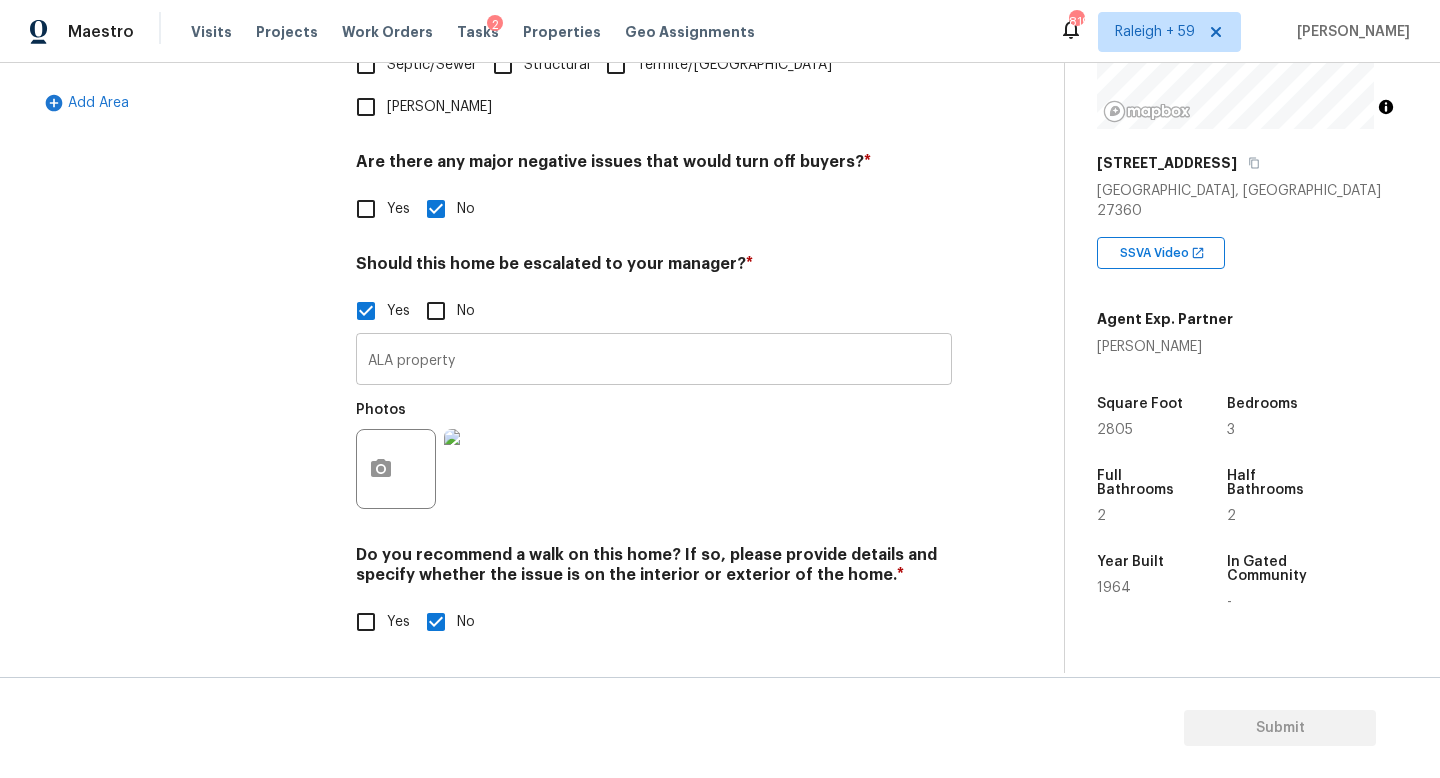 click on "ALA property" at bounding box center [654, 361] 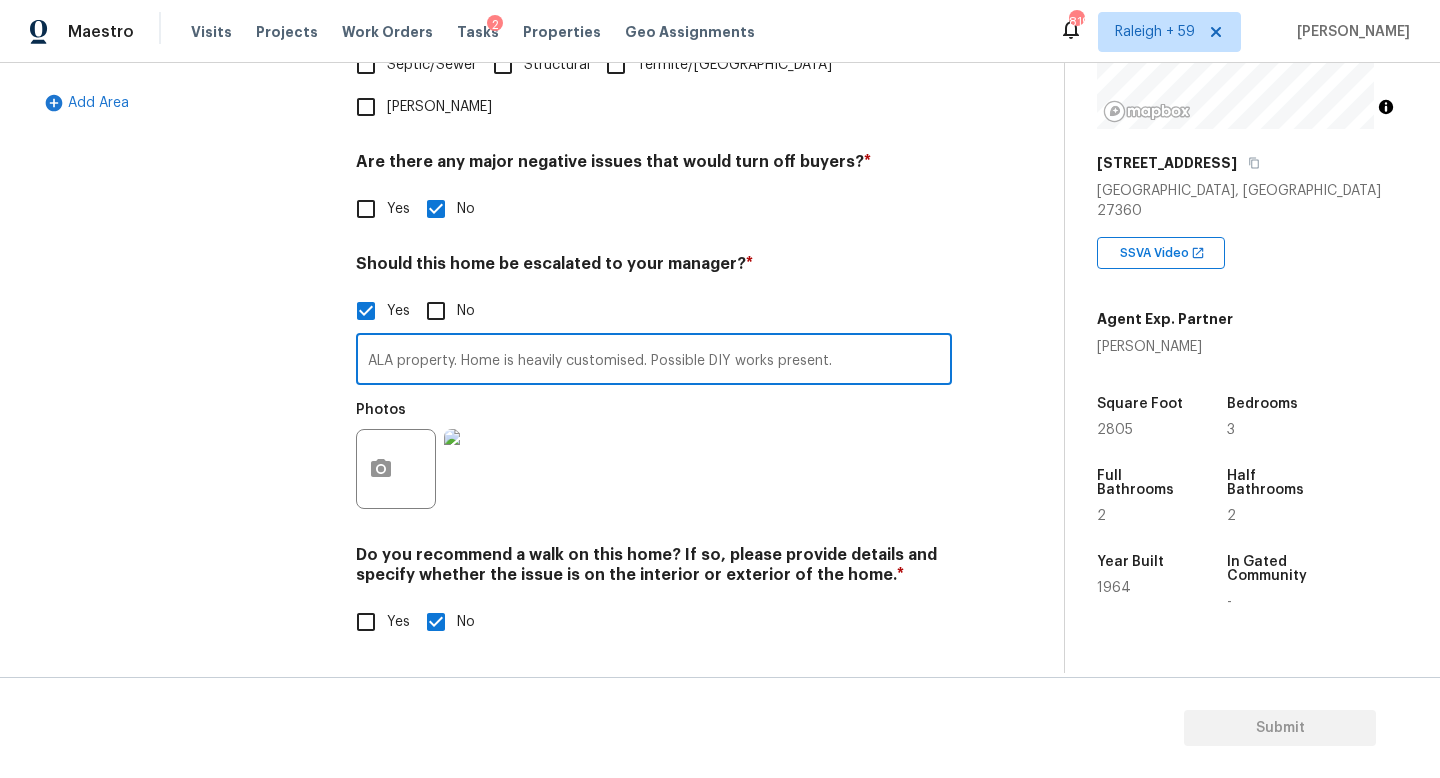 type on "ALA property. Home is heavily customised. Possible DIY works present." 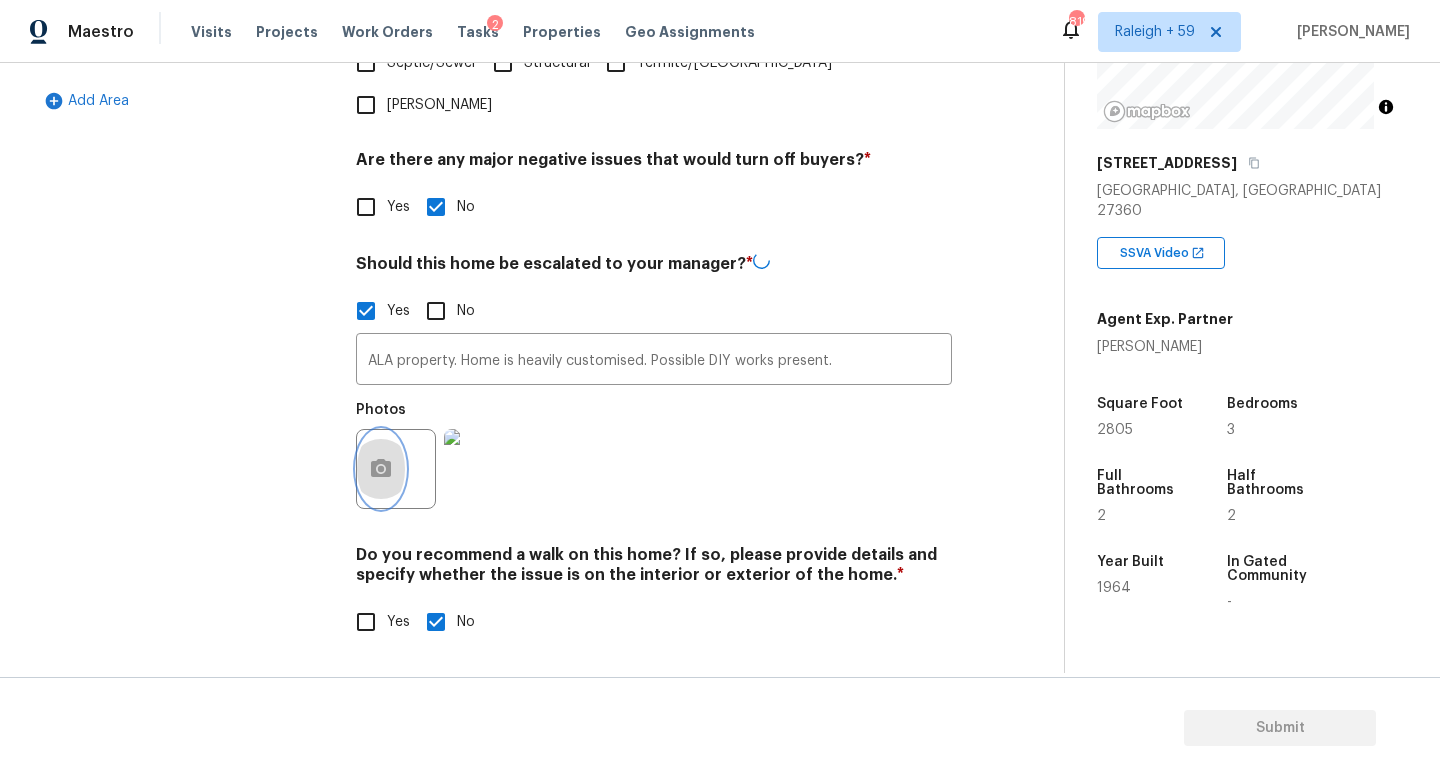 click 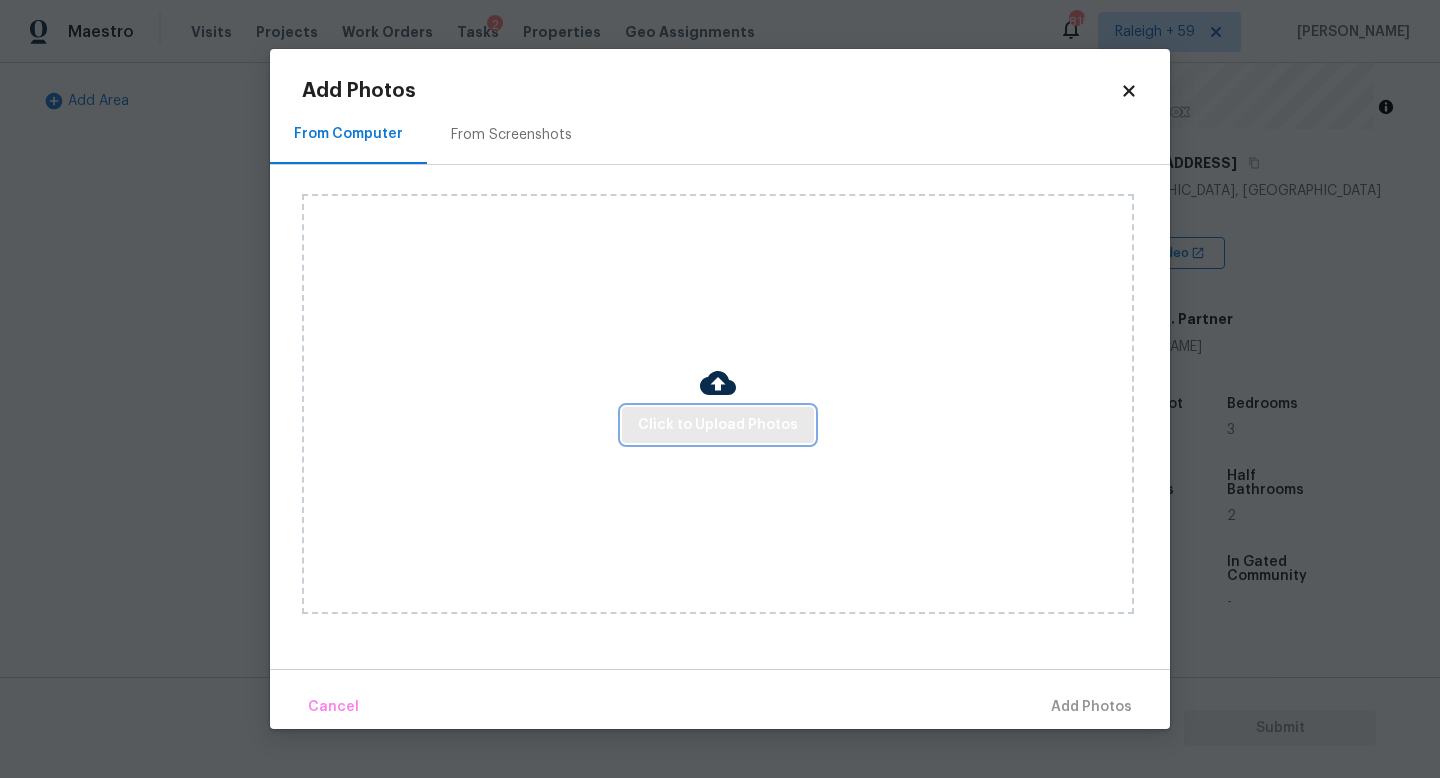 click on "Click to Upload Photos" at bounding box center [718, 425] 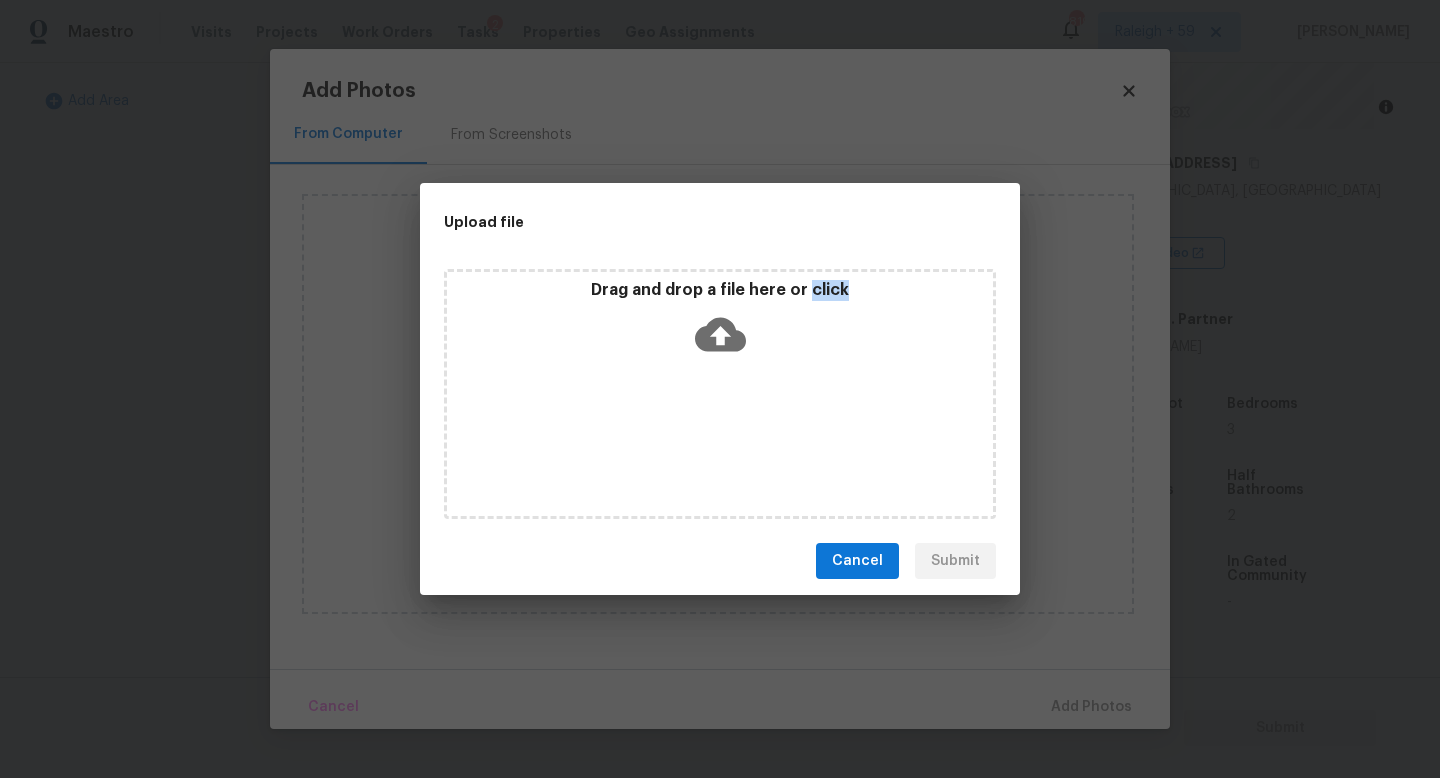 click on "Drag and drop a file here or click" at bounding box center (720, 394) 